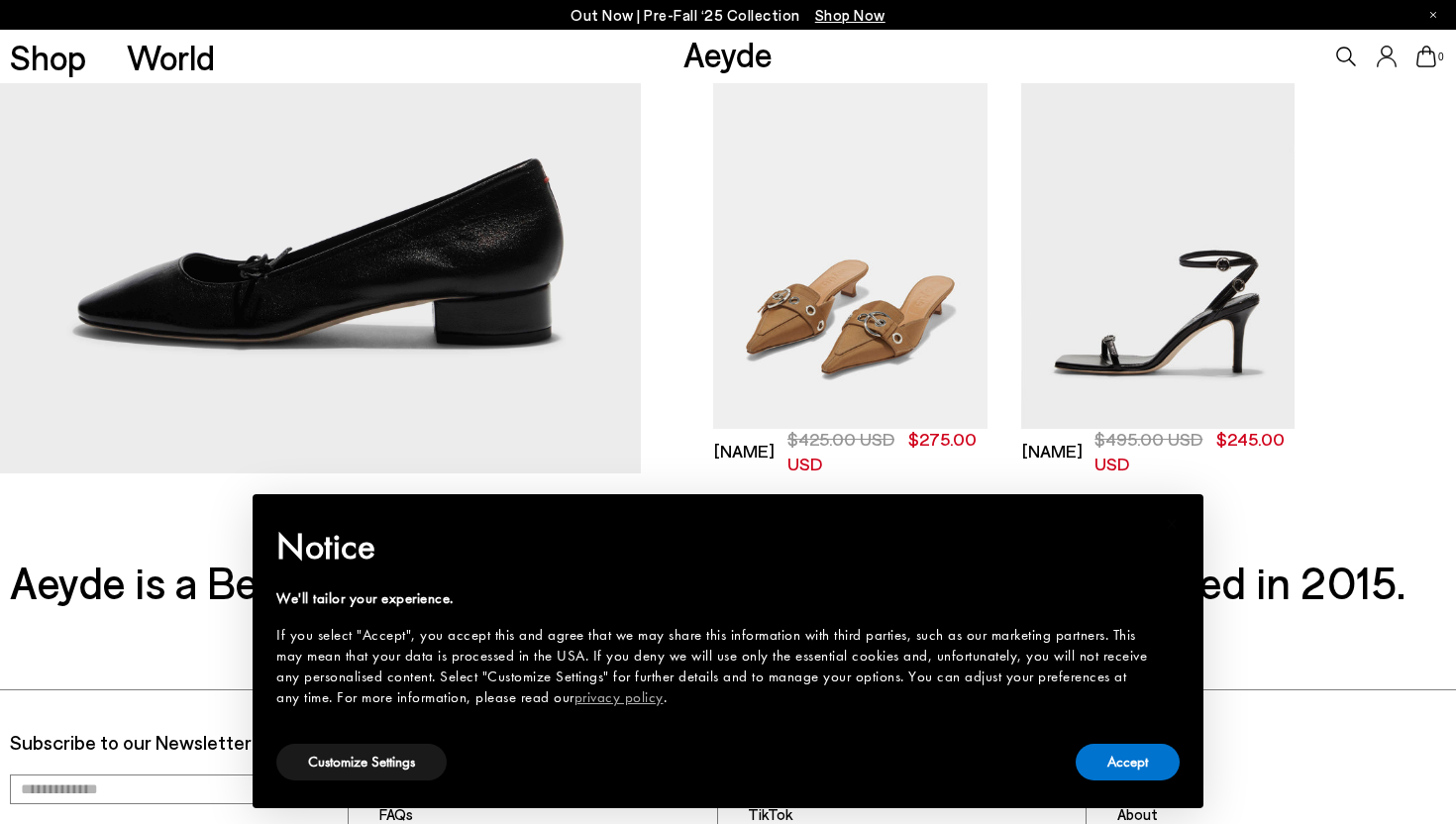 scroll, scrollTop: 554, scrollLeft: 0, axis: vertical 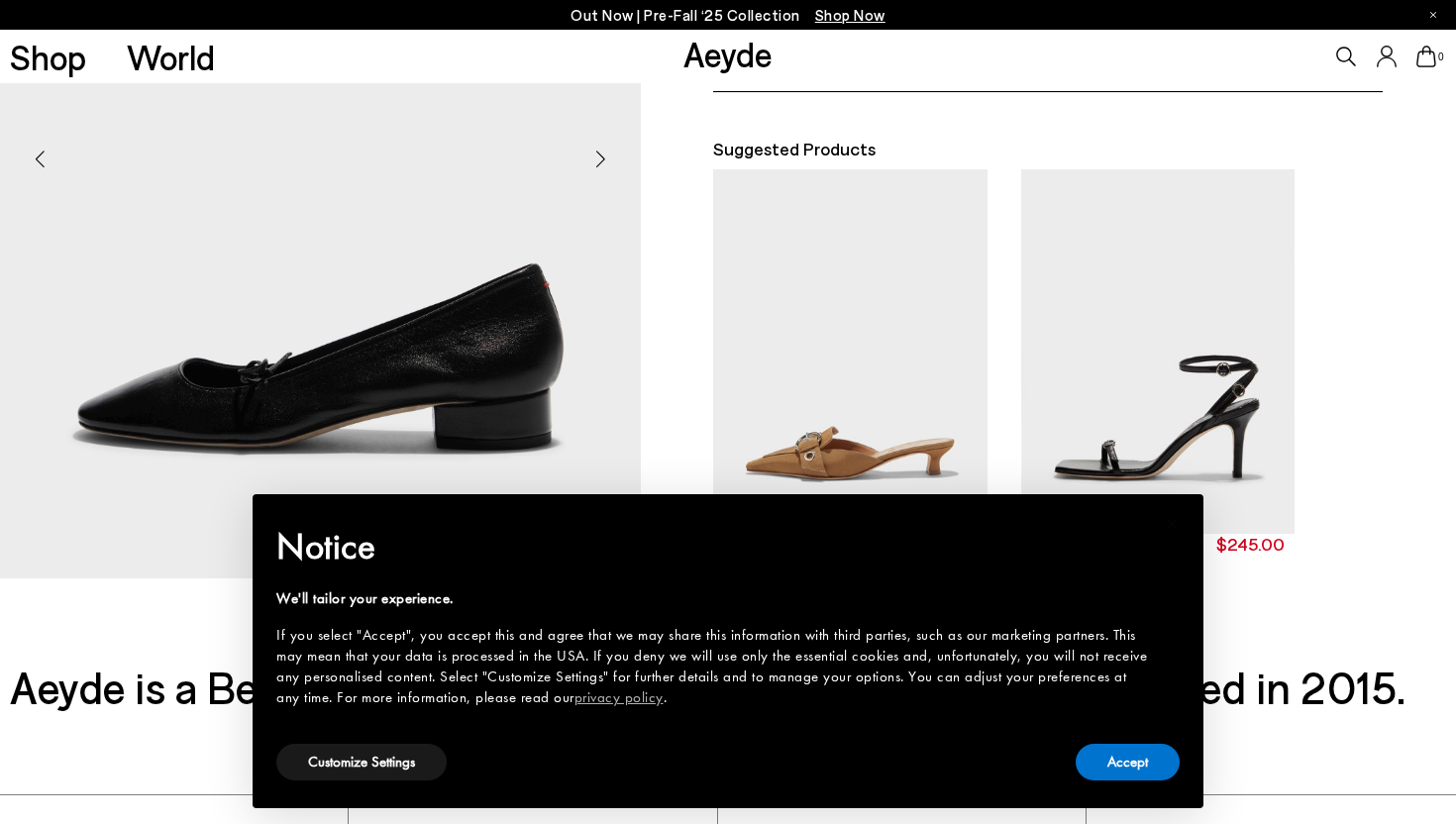 click at bounding box center (601, 159) 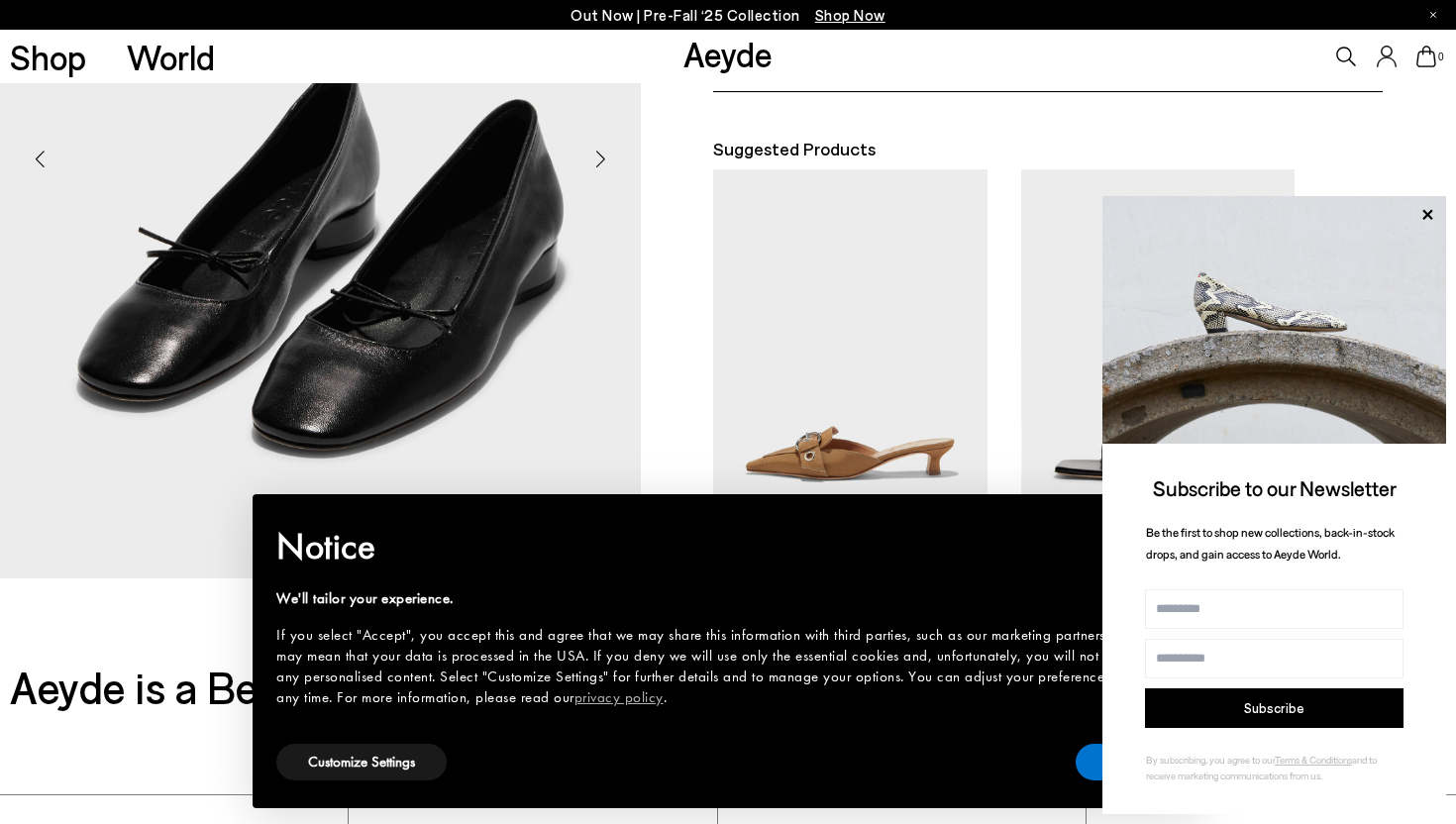 click at bounding box center [601, 159] 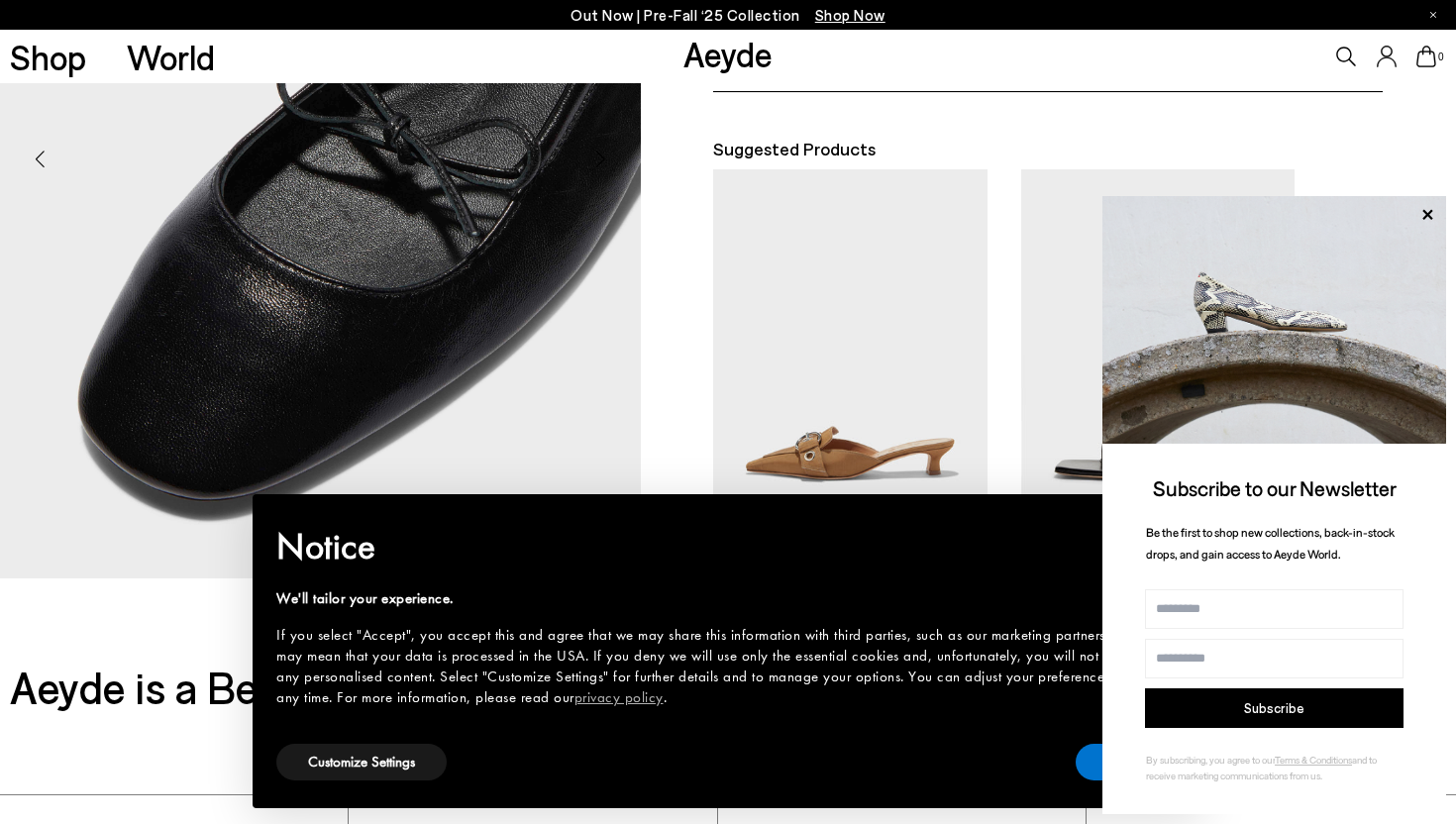 click at bounding box center (601, 159) 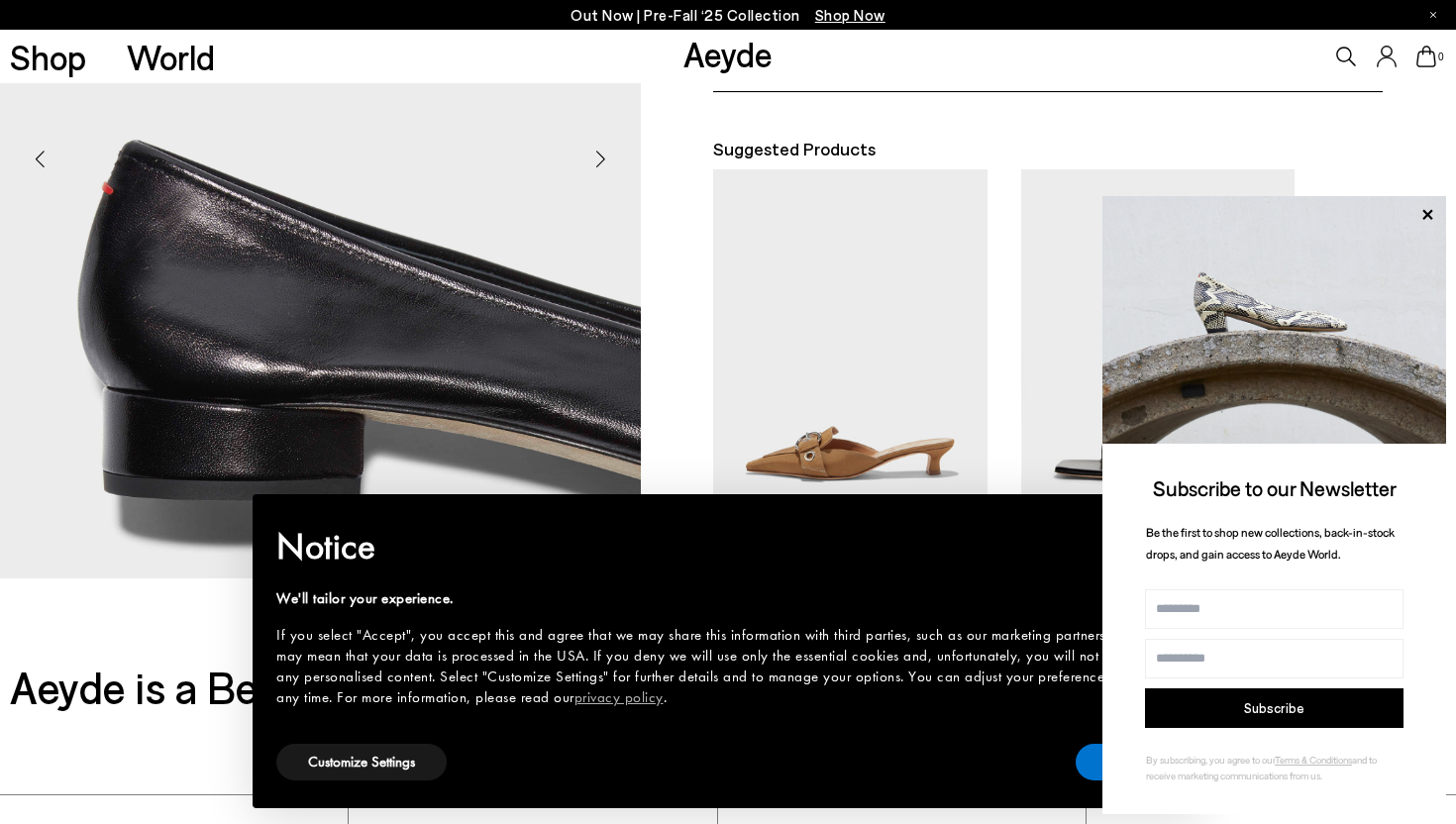 click at bounding box center [601, 159] 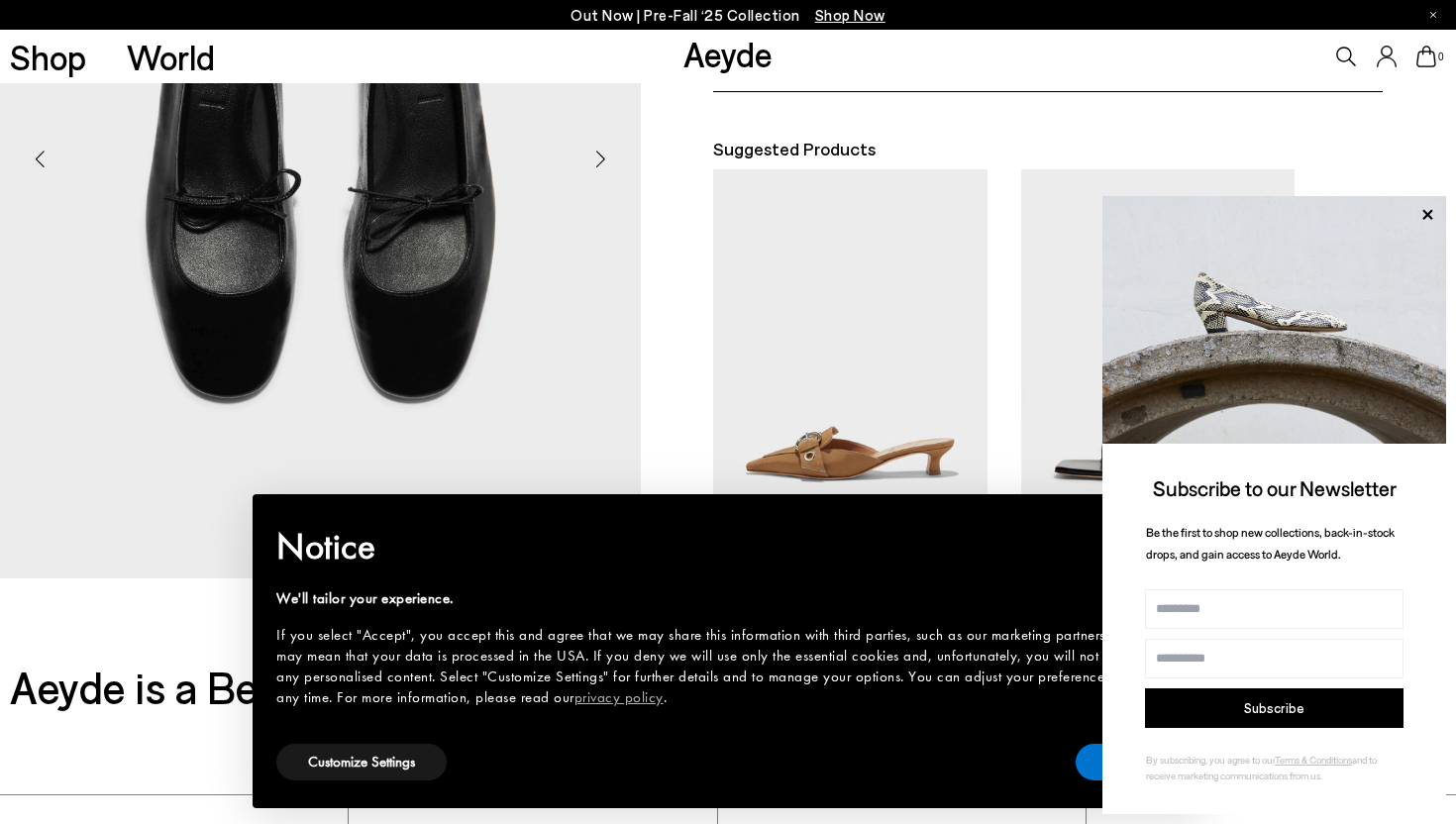 click at bounding box center (601, 159) 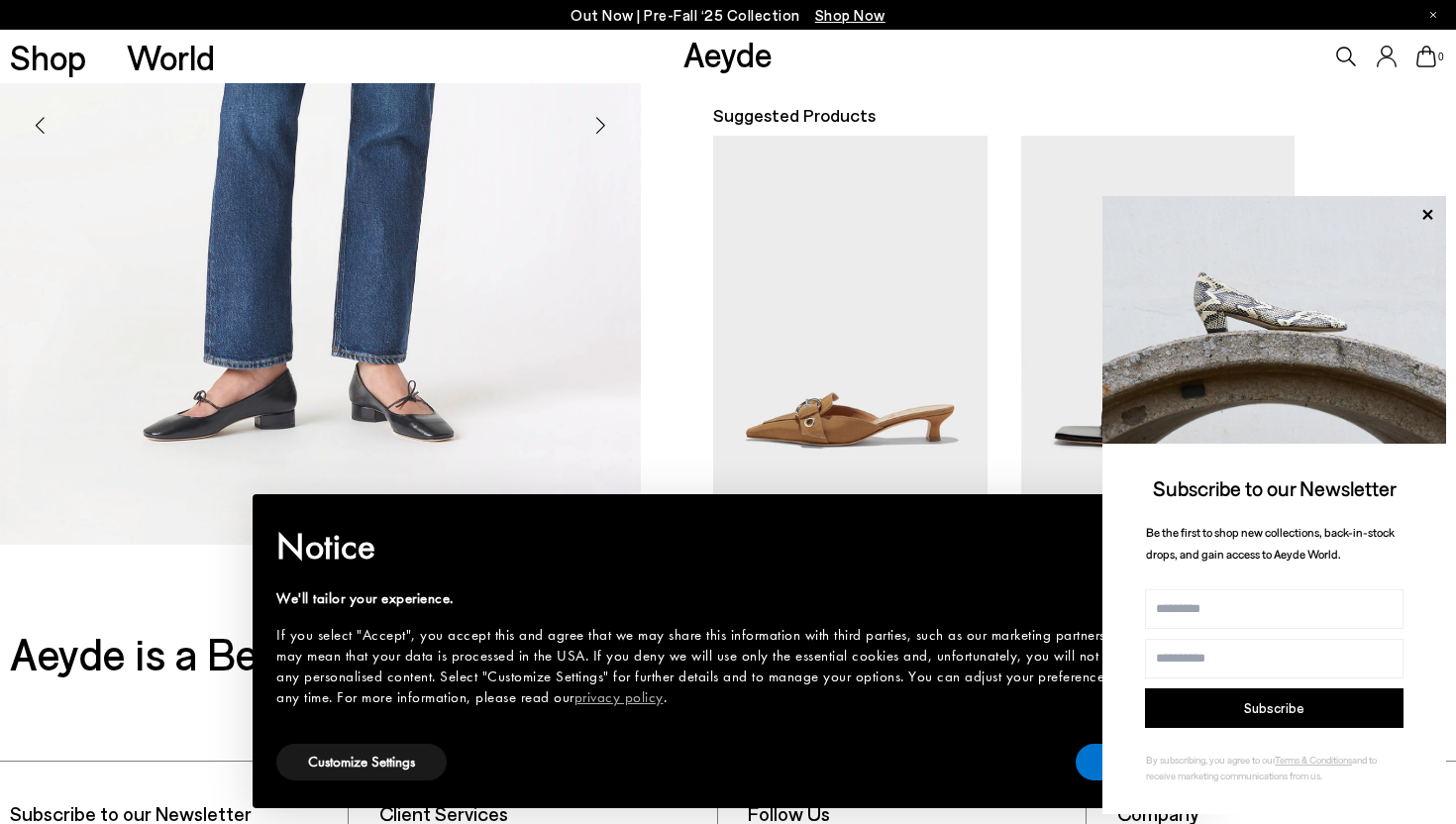 scroll, scrollTop: 920, scrollLeft: 0, axis: vertical 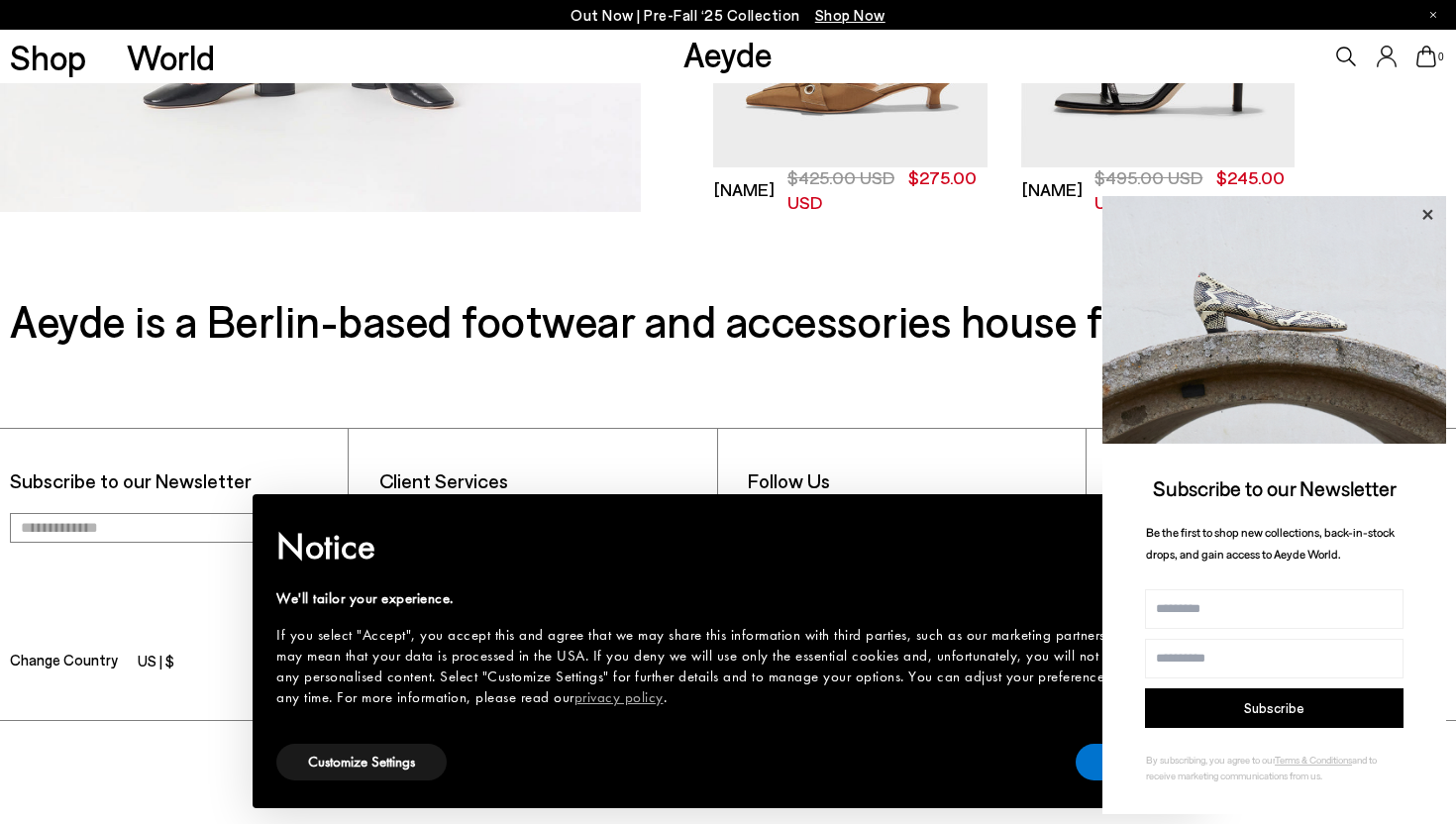 click 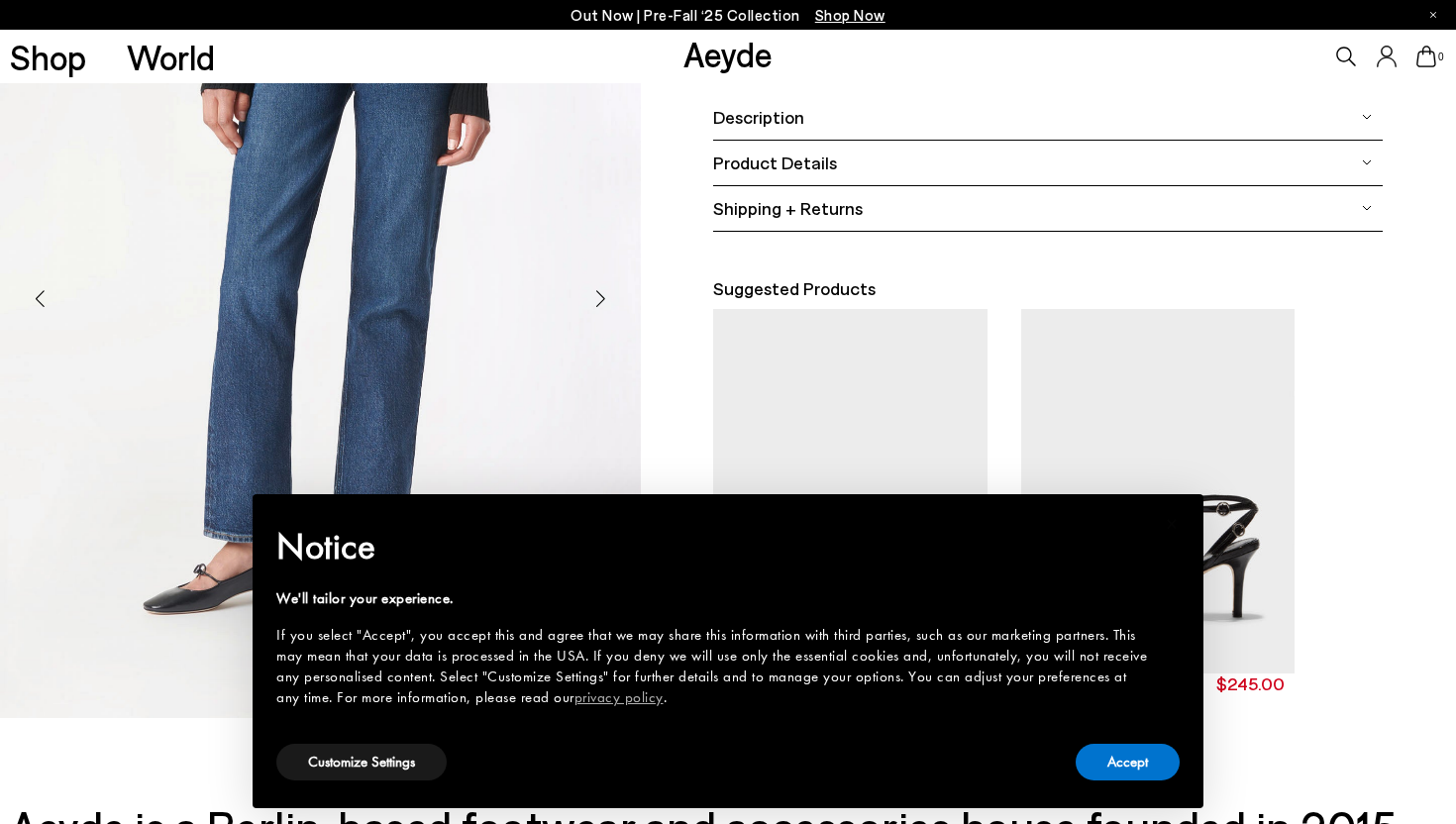scroll, scrollTop: 0, scrollLeft: 0, axis: both 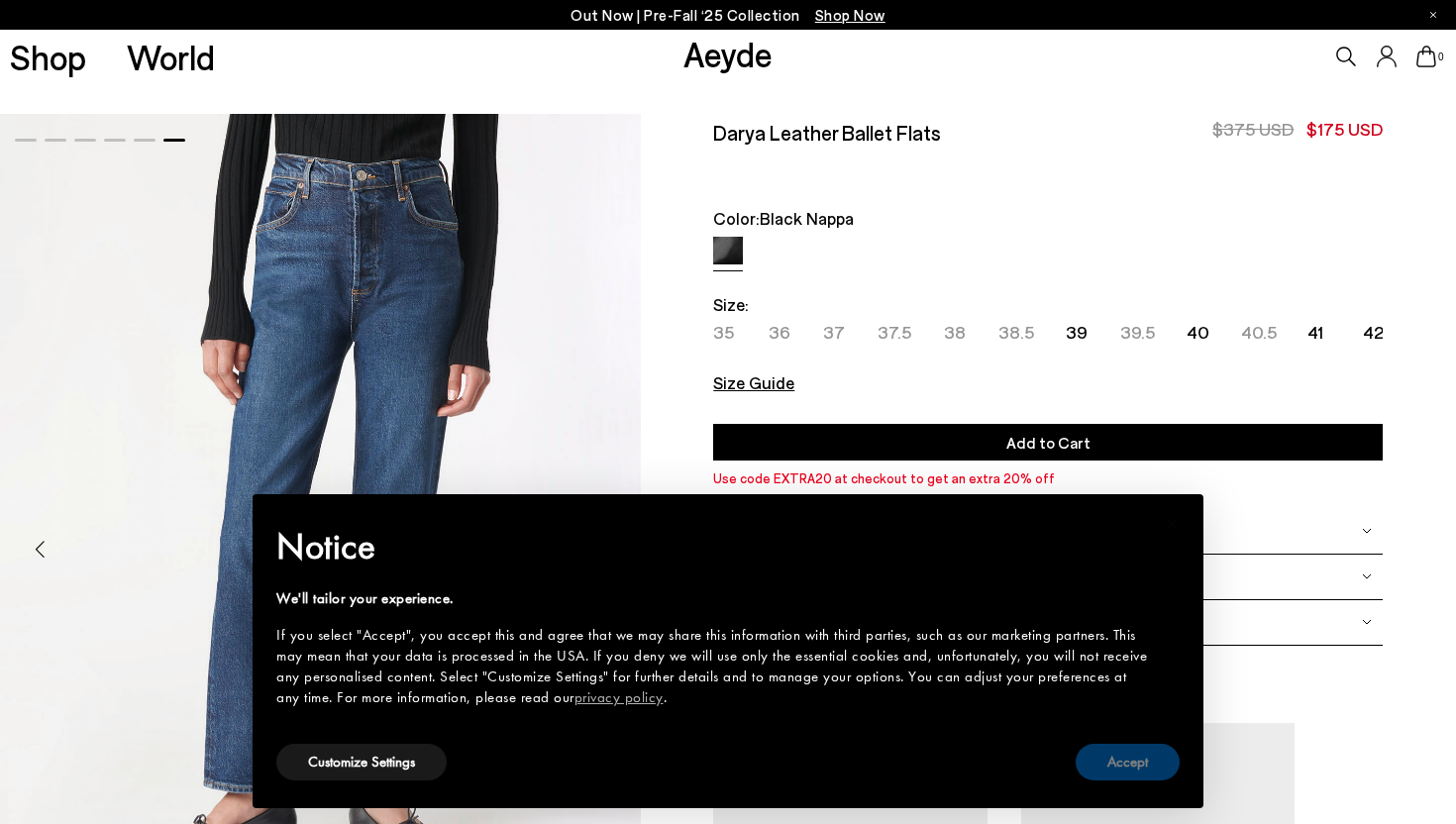 click on "Accept" at bounding box center [1127, 762] 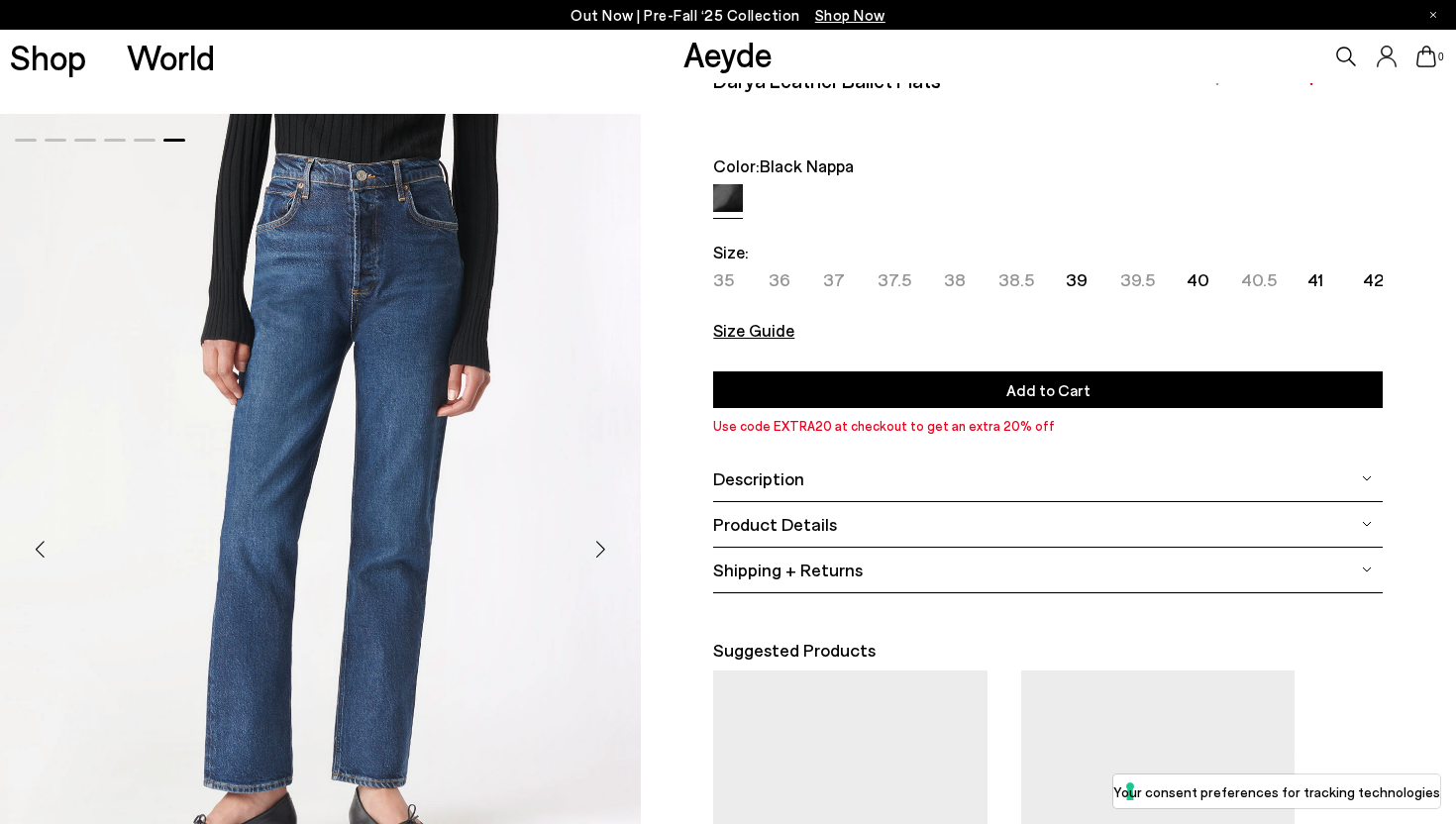 scroll, scrollTop: 55, scrollLeft: 0, axis: vertical 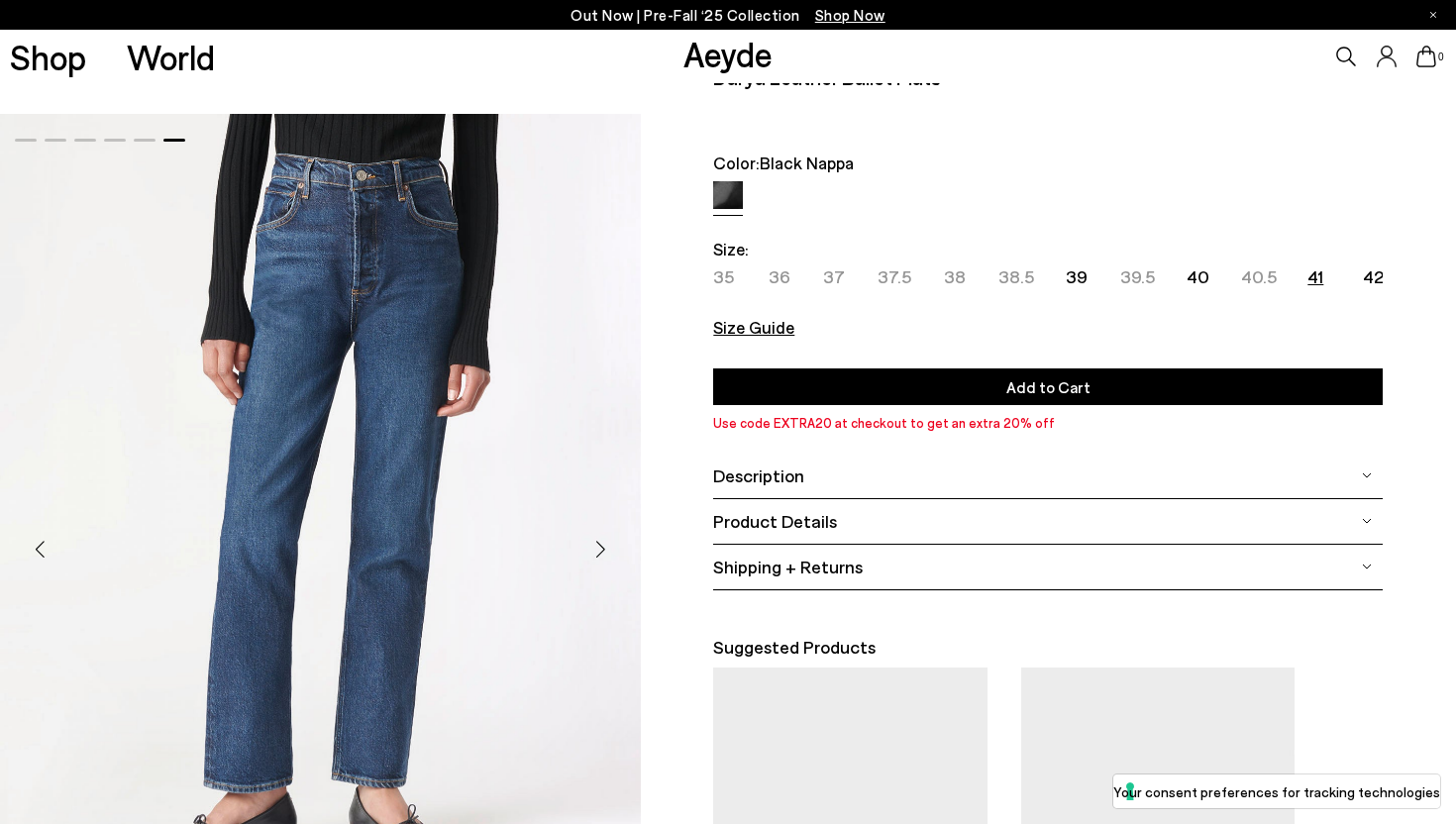click on "41" at bounding box center (1315, 276) 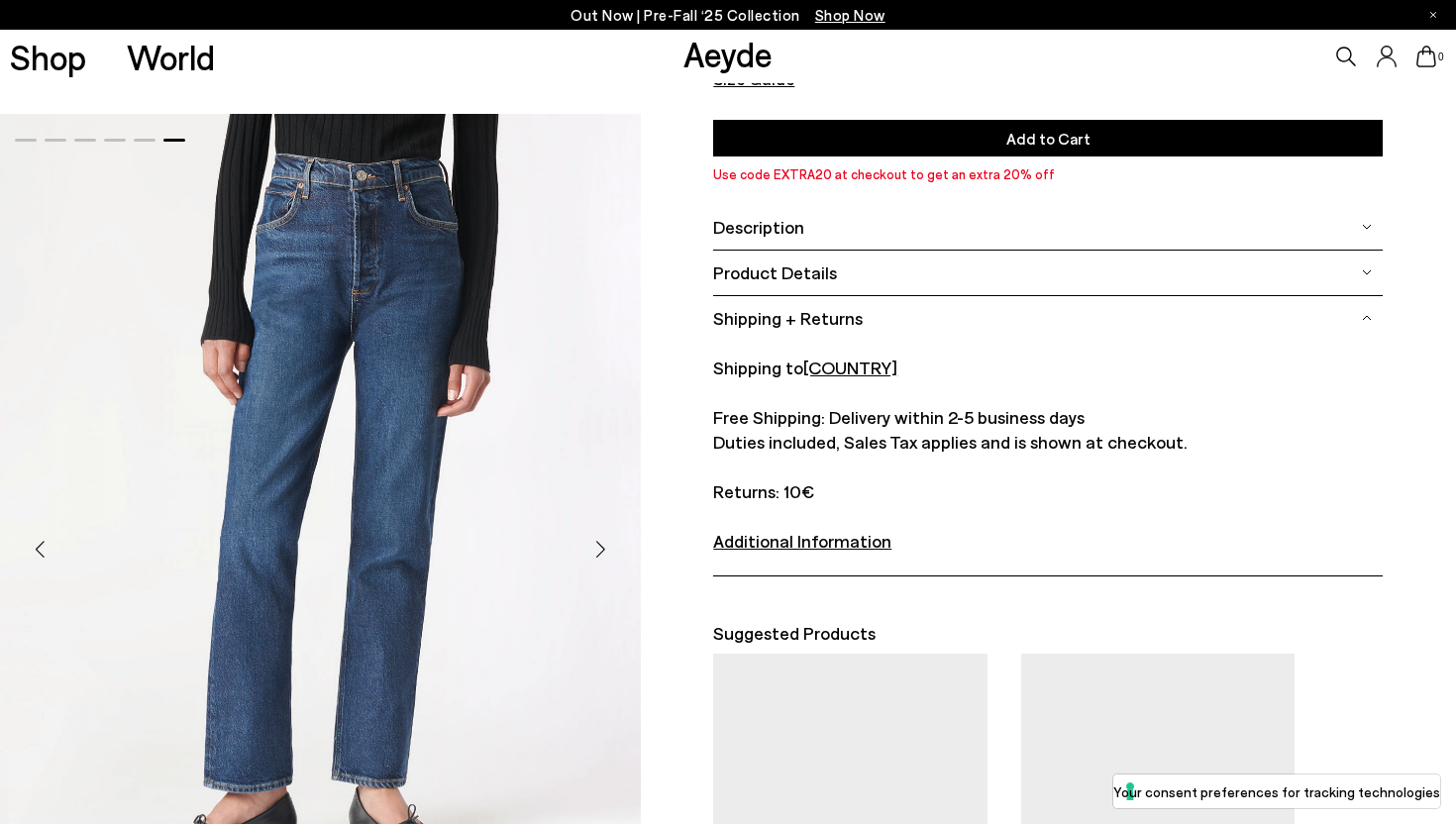 scroll, scrollTop: 0, scrollLeft: 0, axis: both 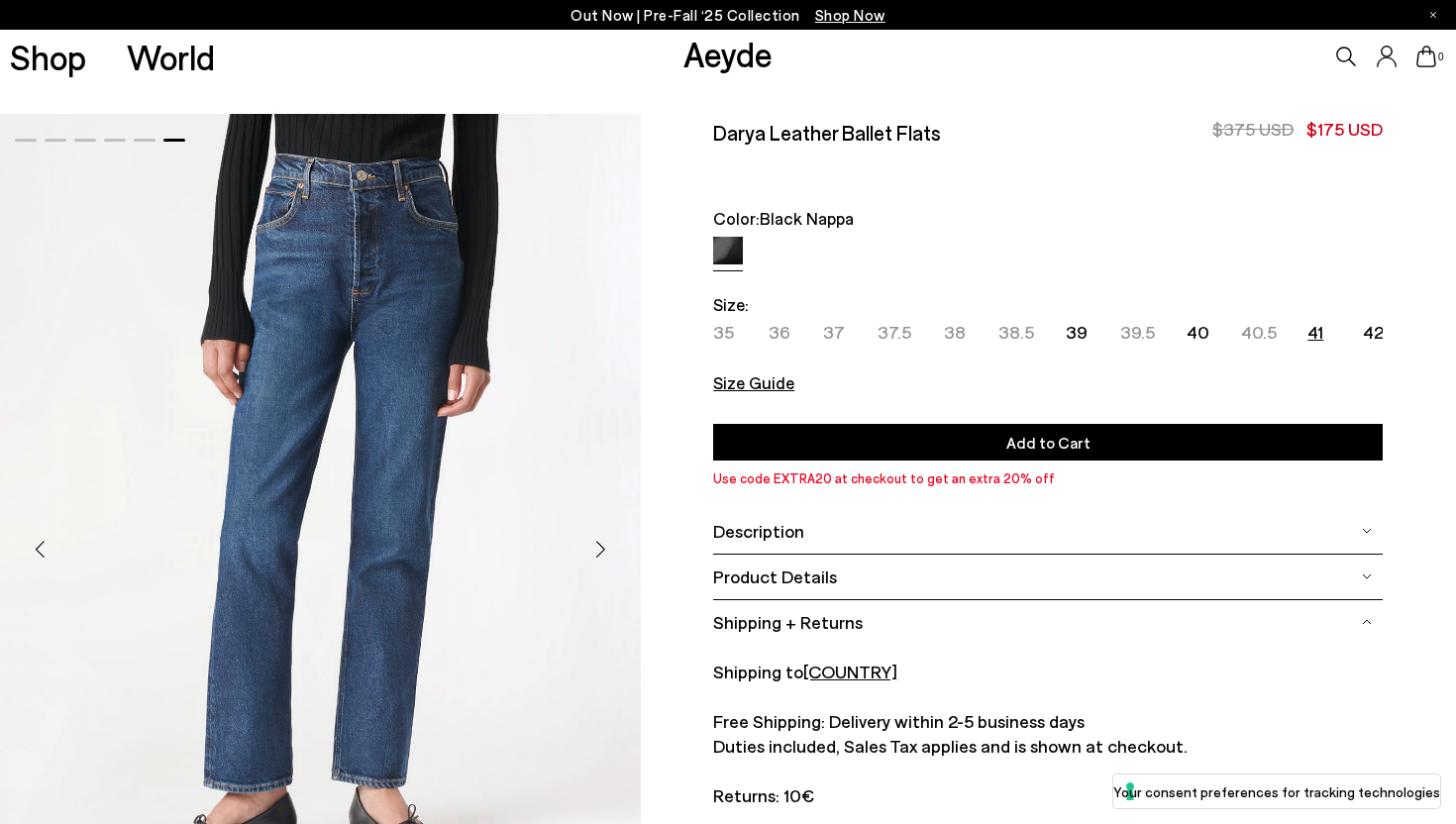 click on "Add to Cart
Select a Size" at bounding box center (1048, 442) 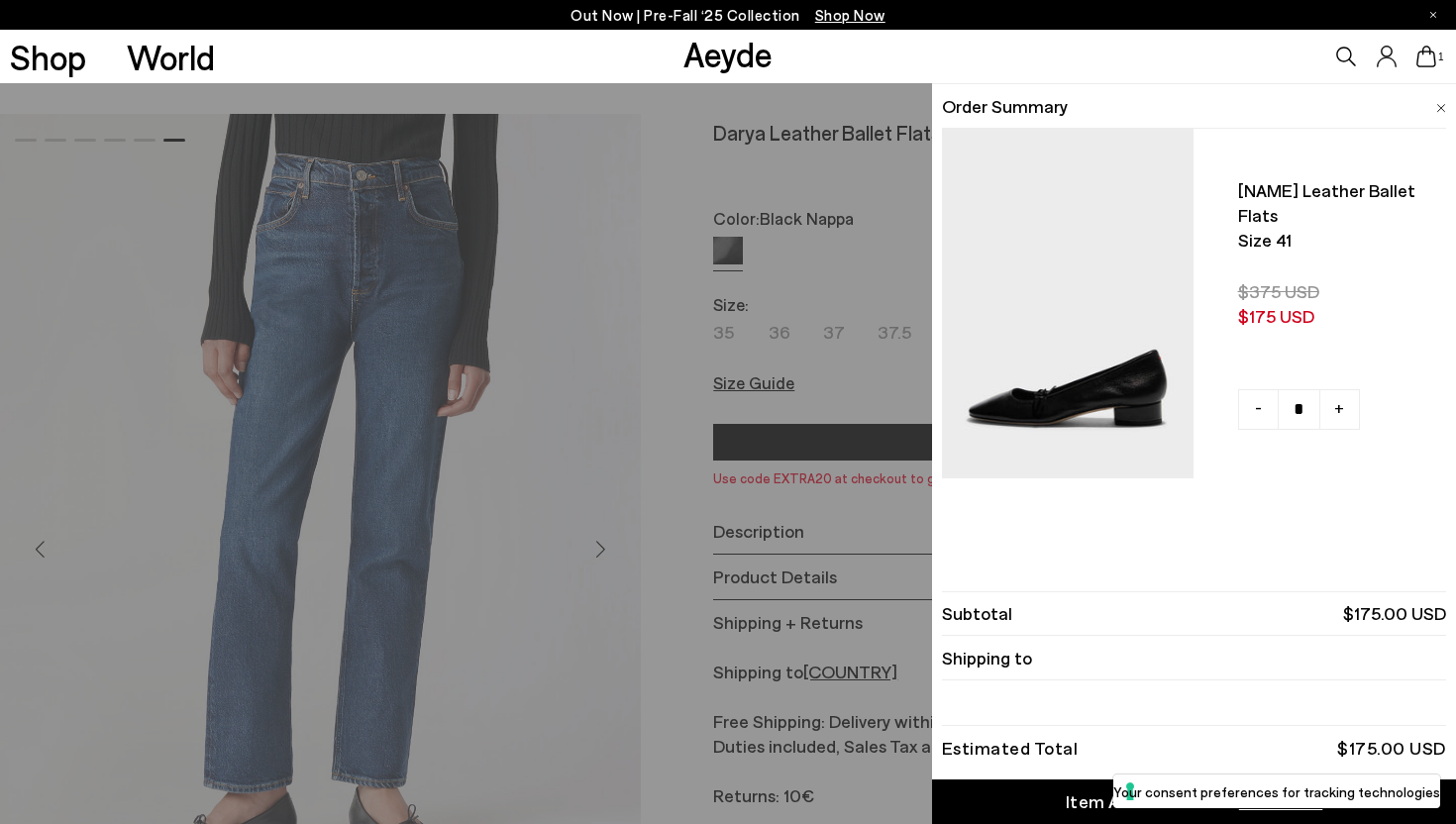 click on "Item Added to Cart
View Cart" at bounding box center [1194, 801] 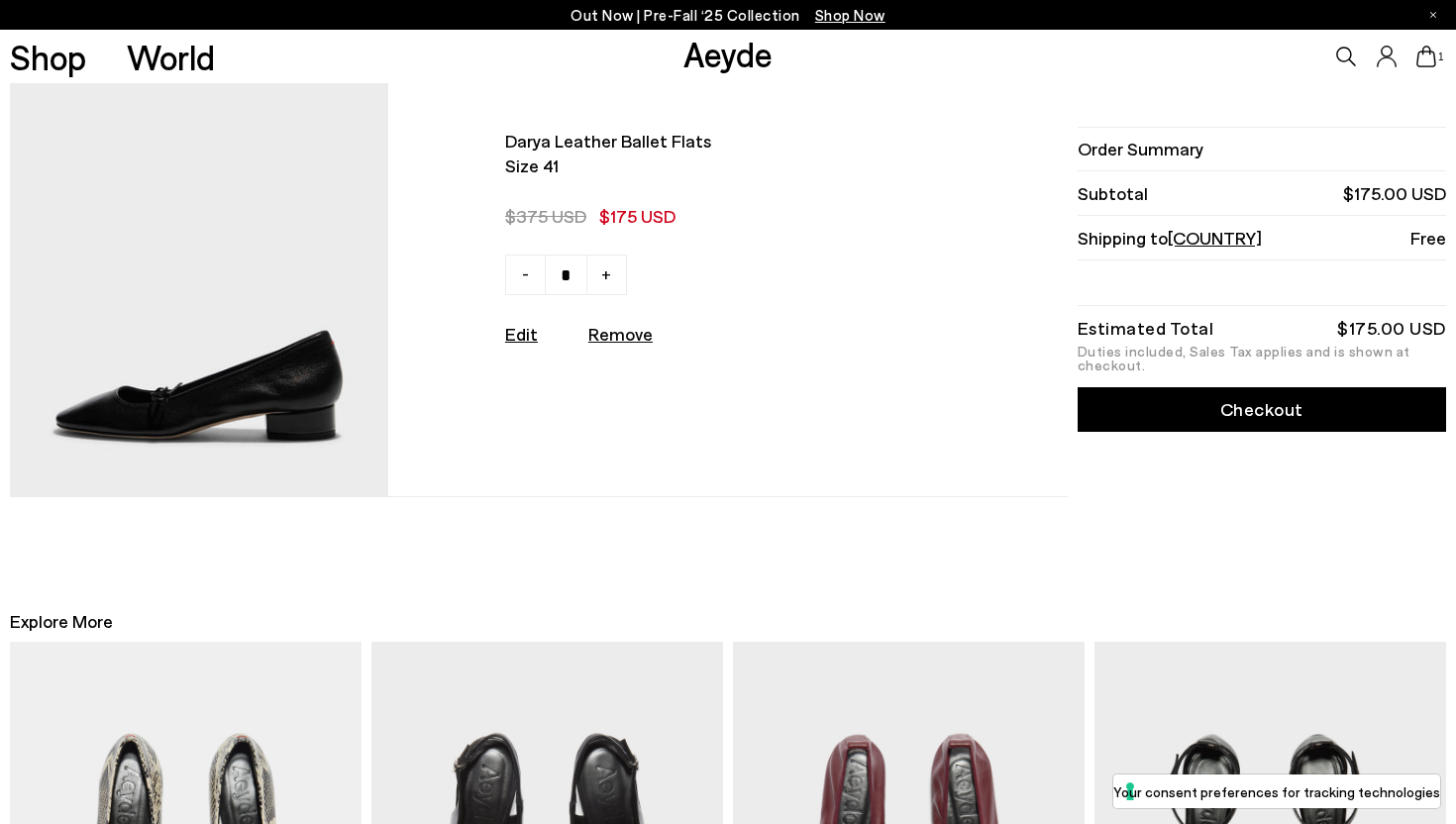 scroll, scrollTop: 0, scrollLeft: 0, axis: both 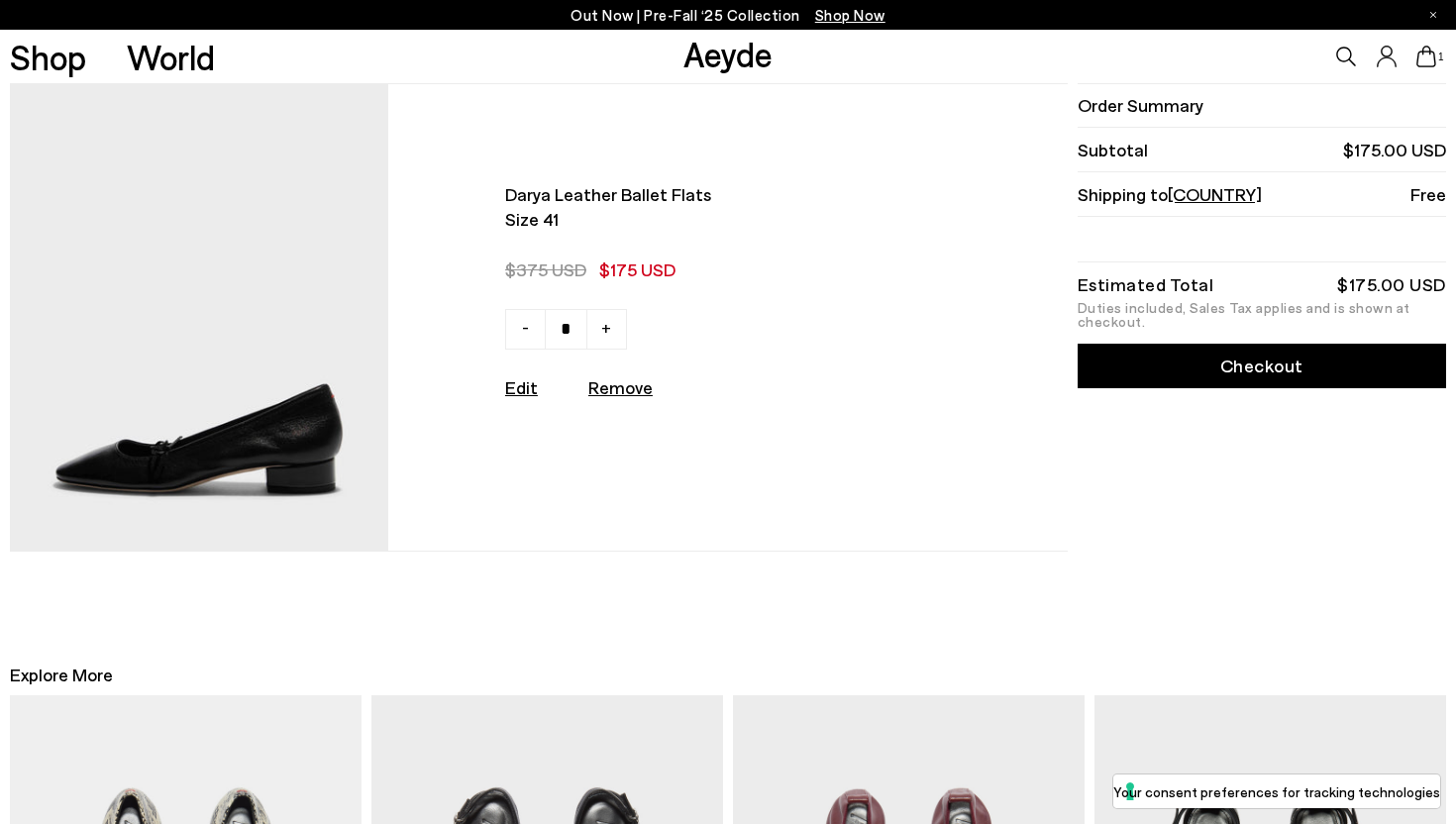 click on "Checkout" at bounding box center [1262, 365] 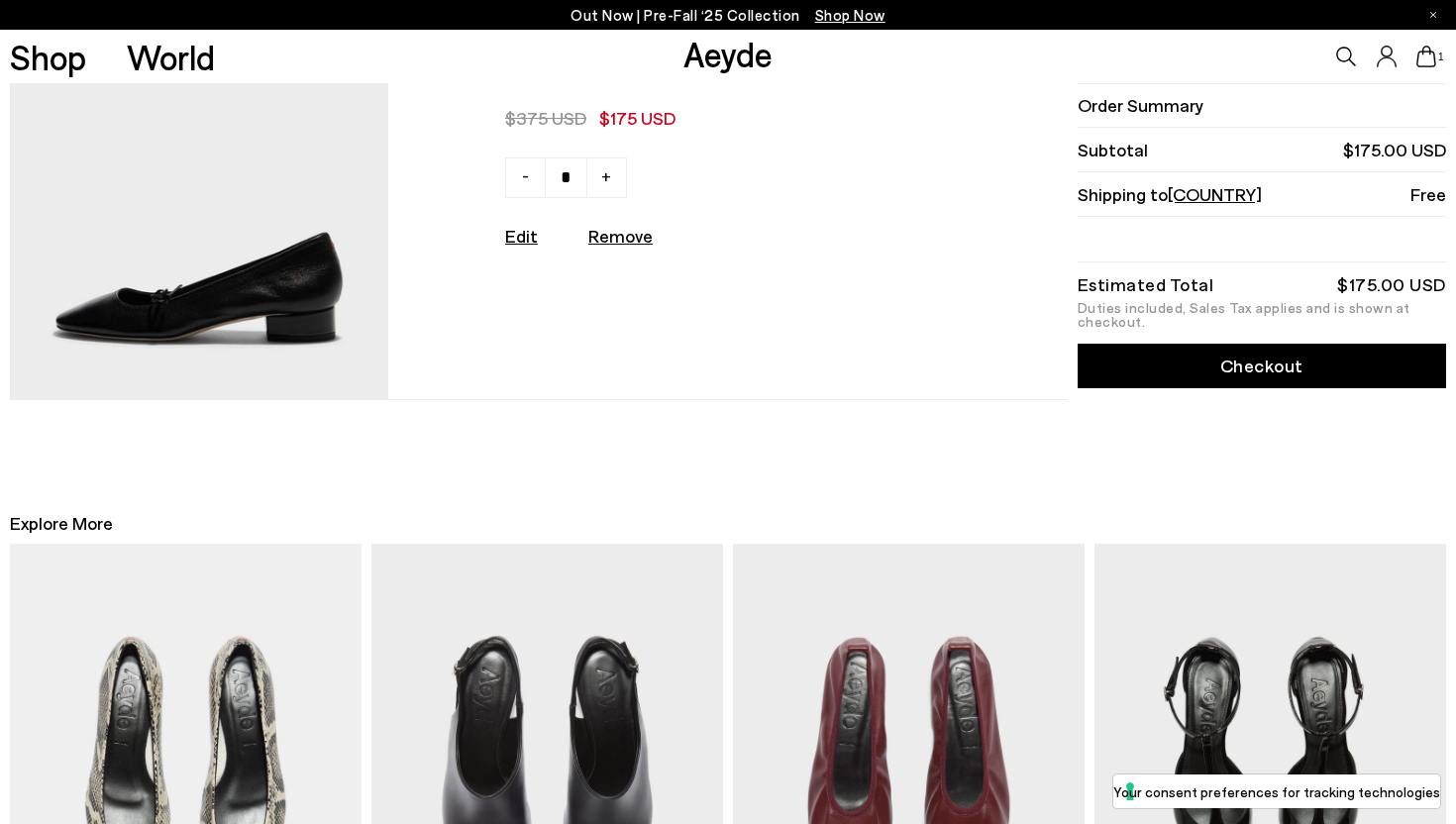 scroll, scrollTop: 560, scrollLeft: 0, axis: vertical 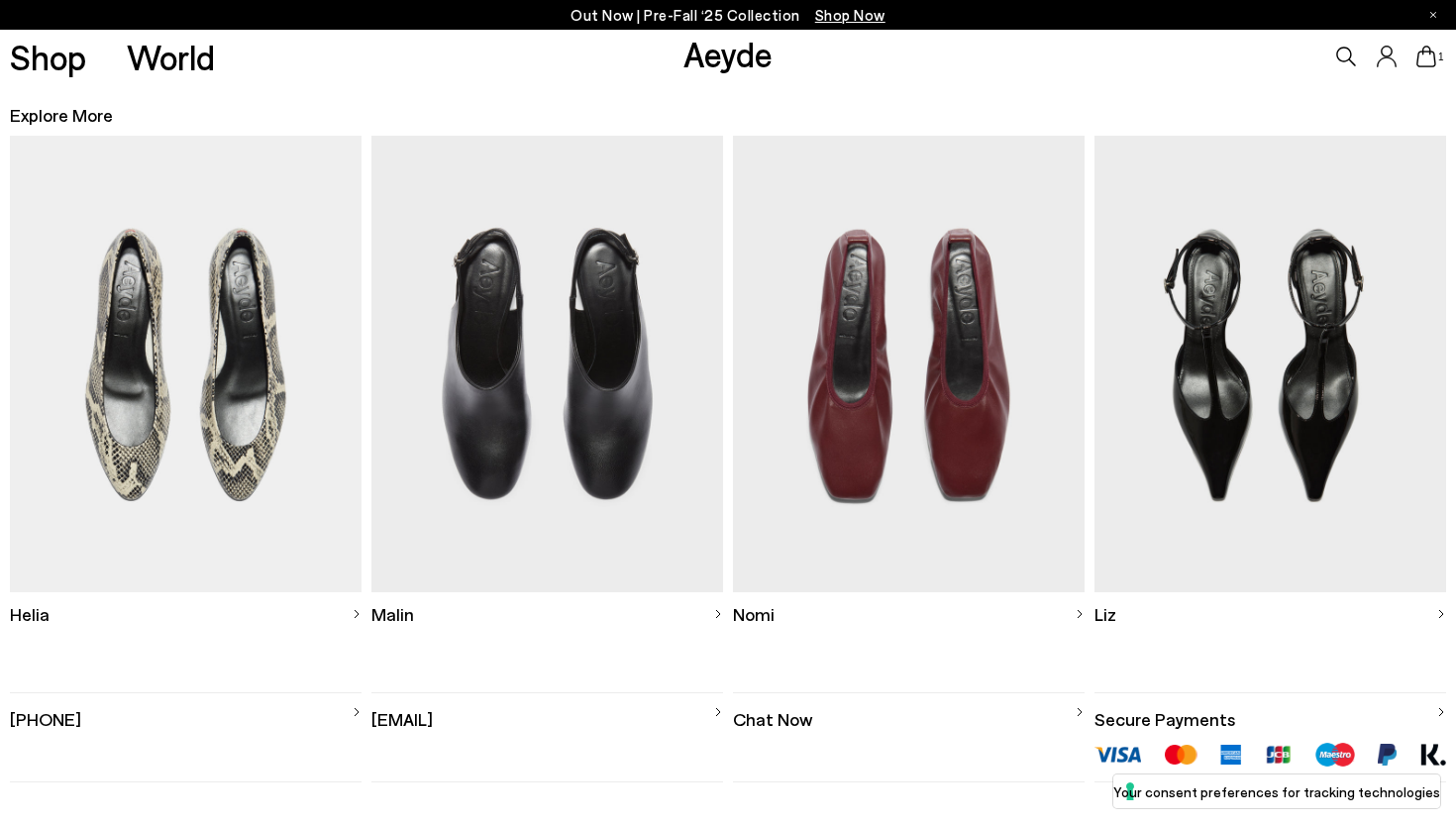 click at bounding box center [185, 363] 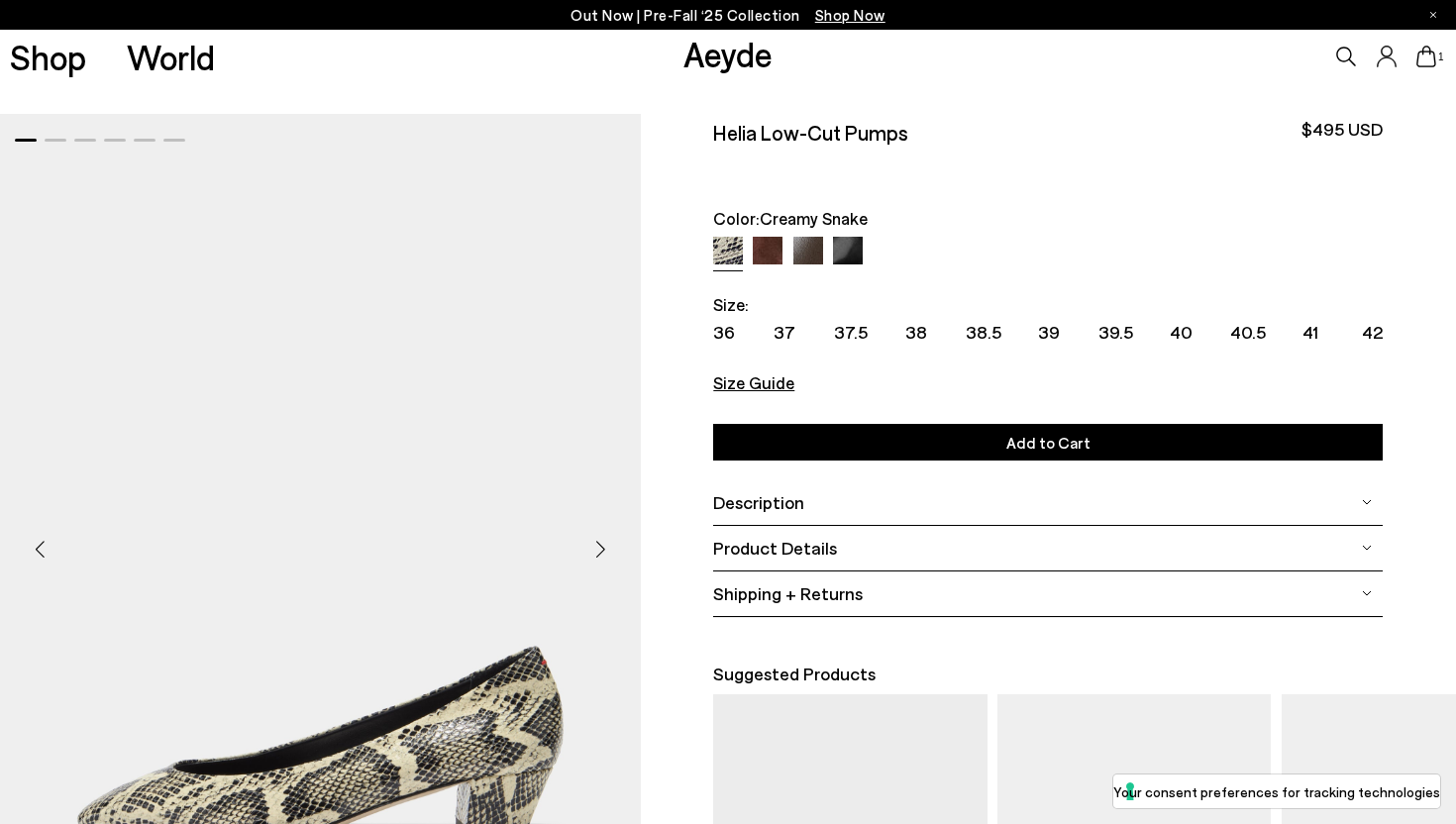 scroll, scrollTop: 224, scrollLeft: 0, axis: vertical 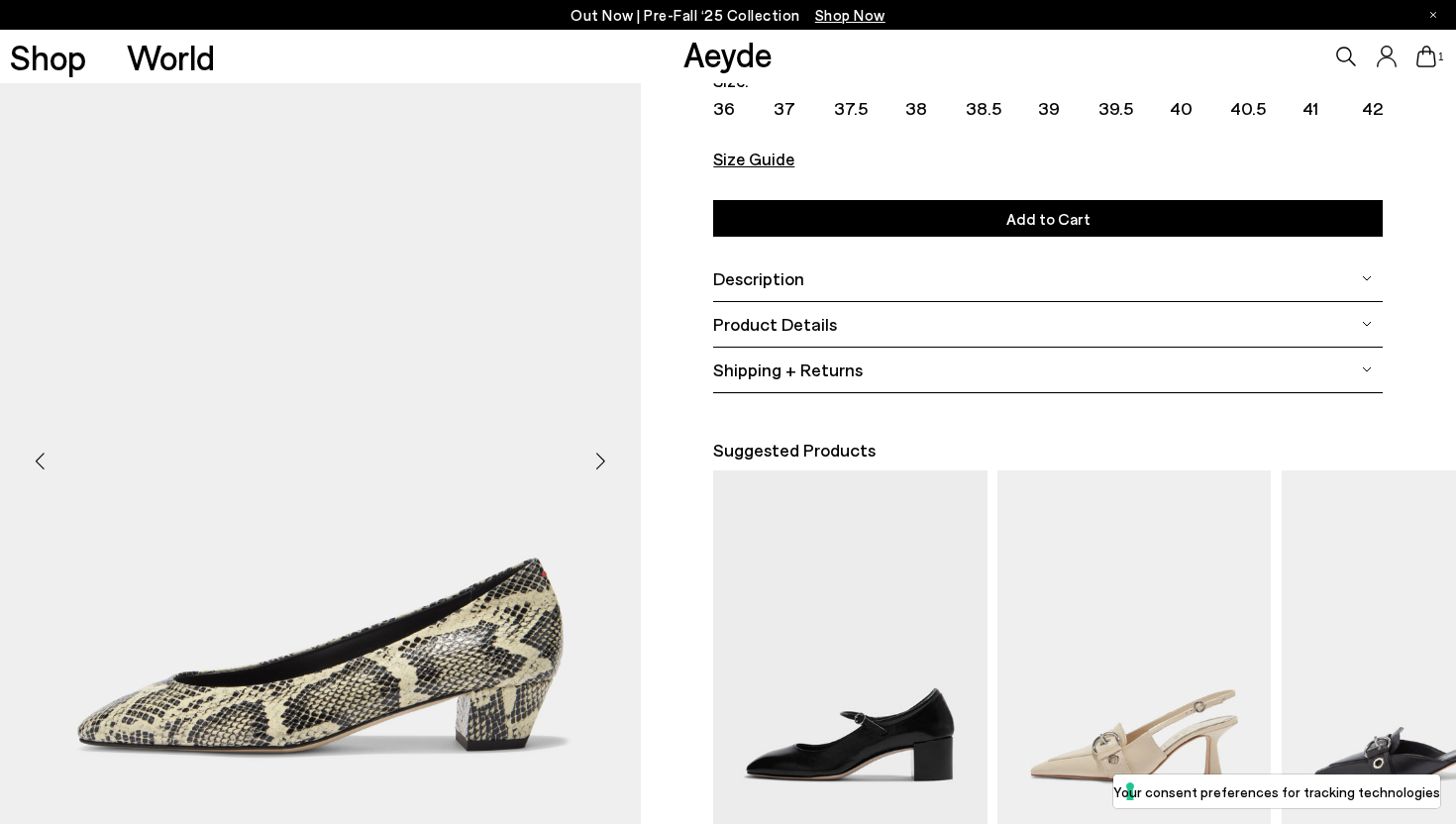 click at bounding box center [601, 461] 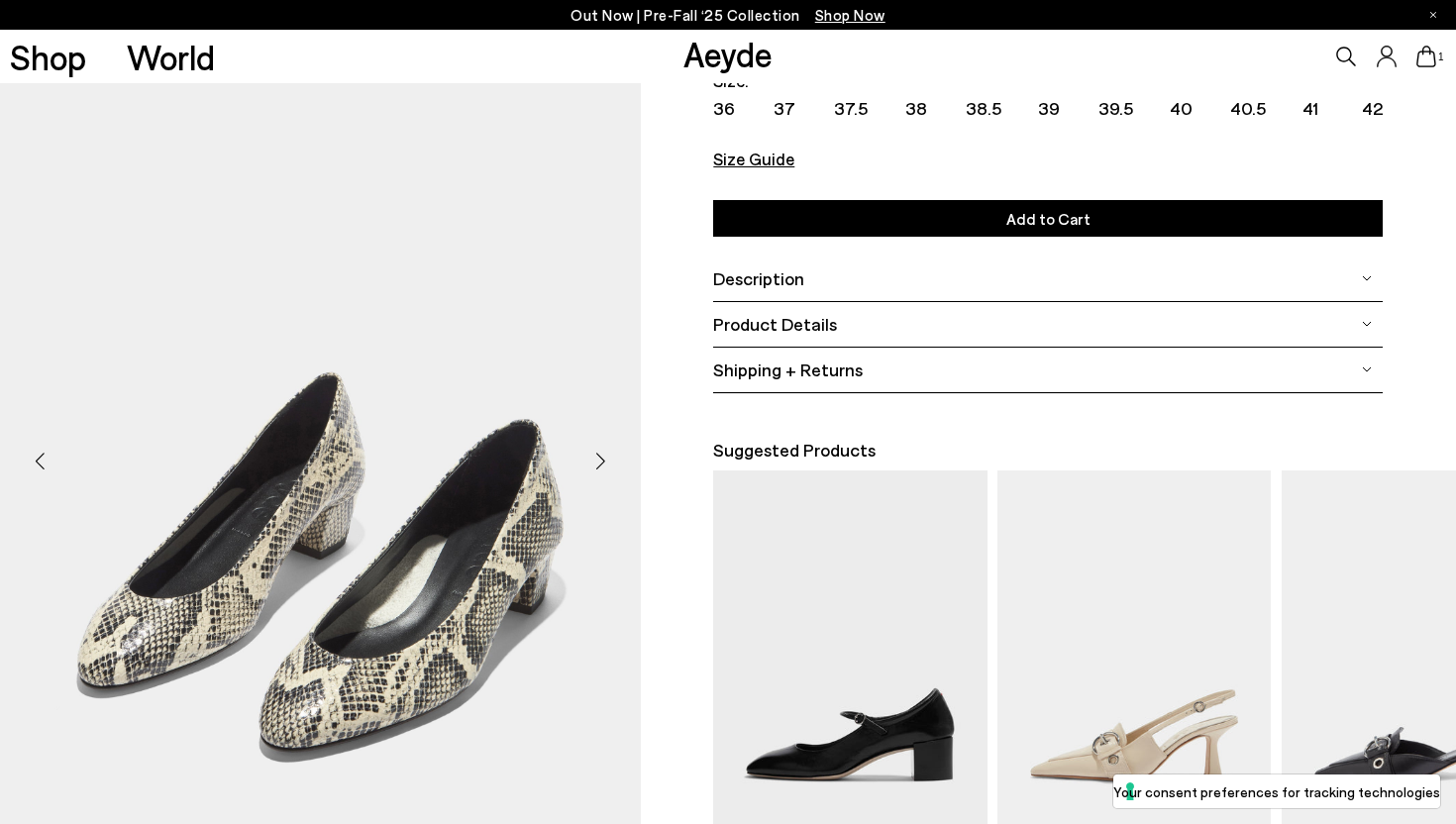 click at bounding box center [601, 461] 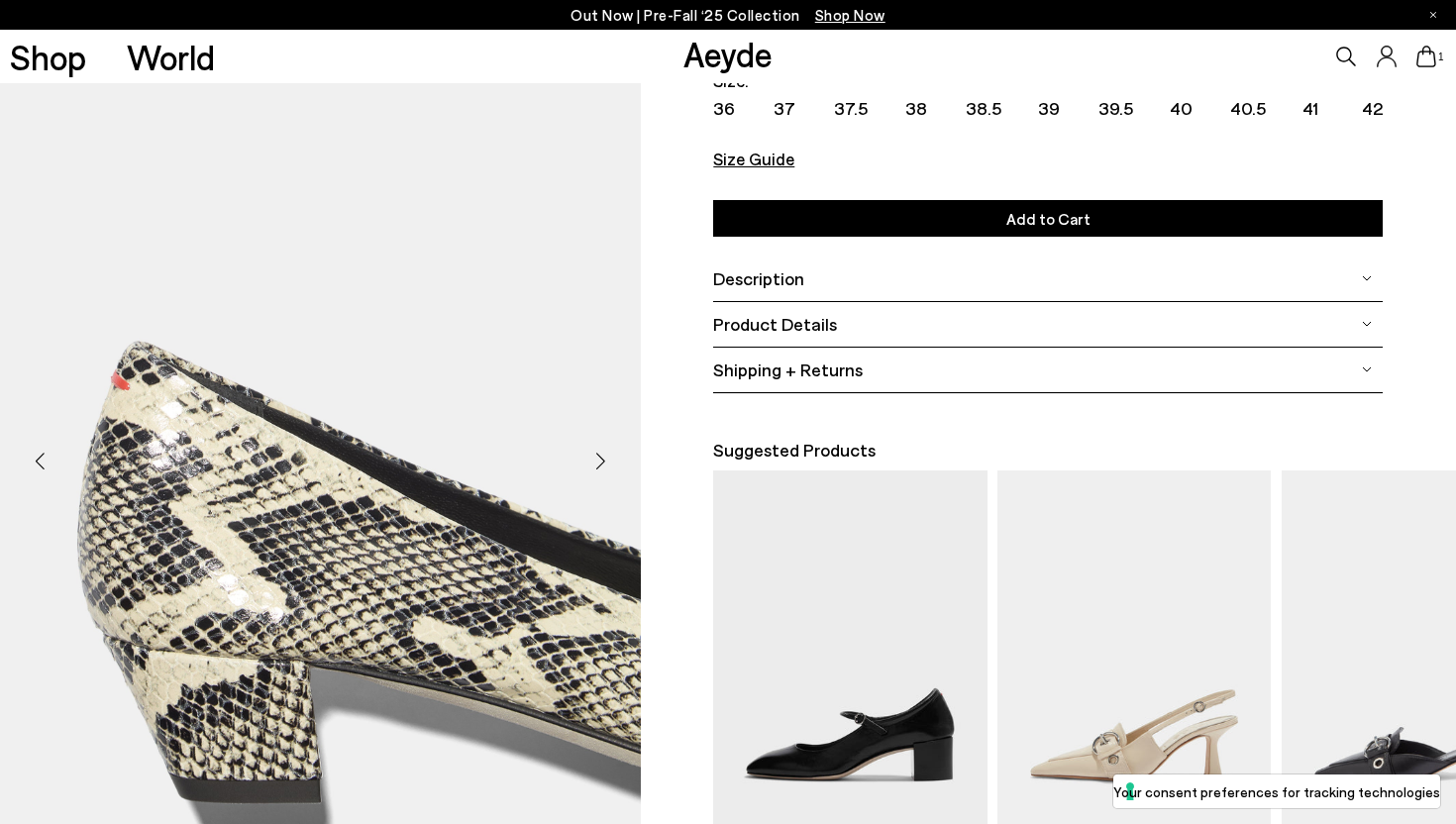 click at bounding box center [601, 461] 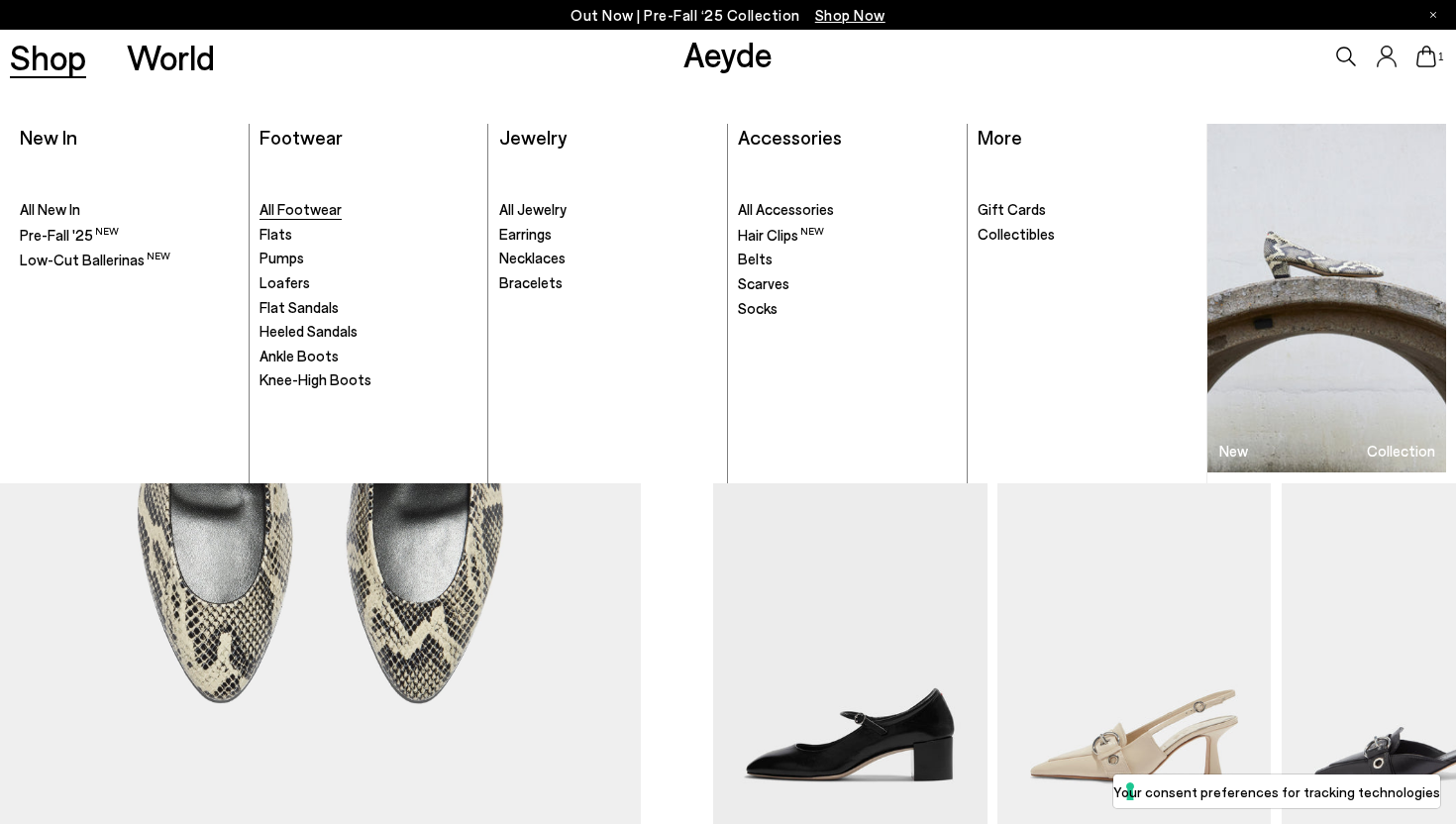 click on "All Footwear" at bounding box center [300, 209] 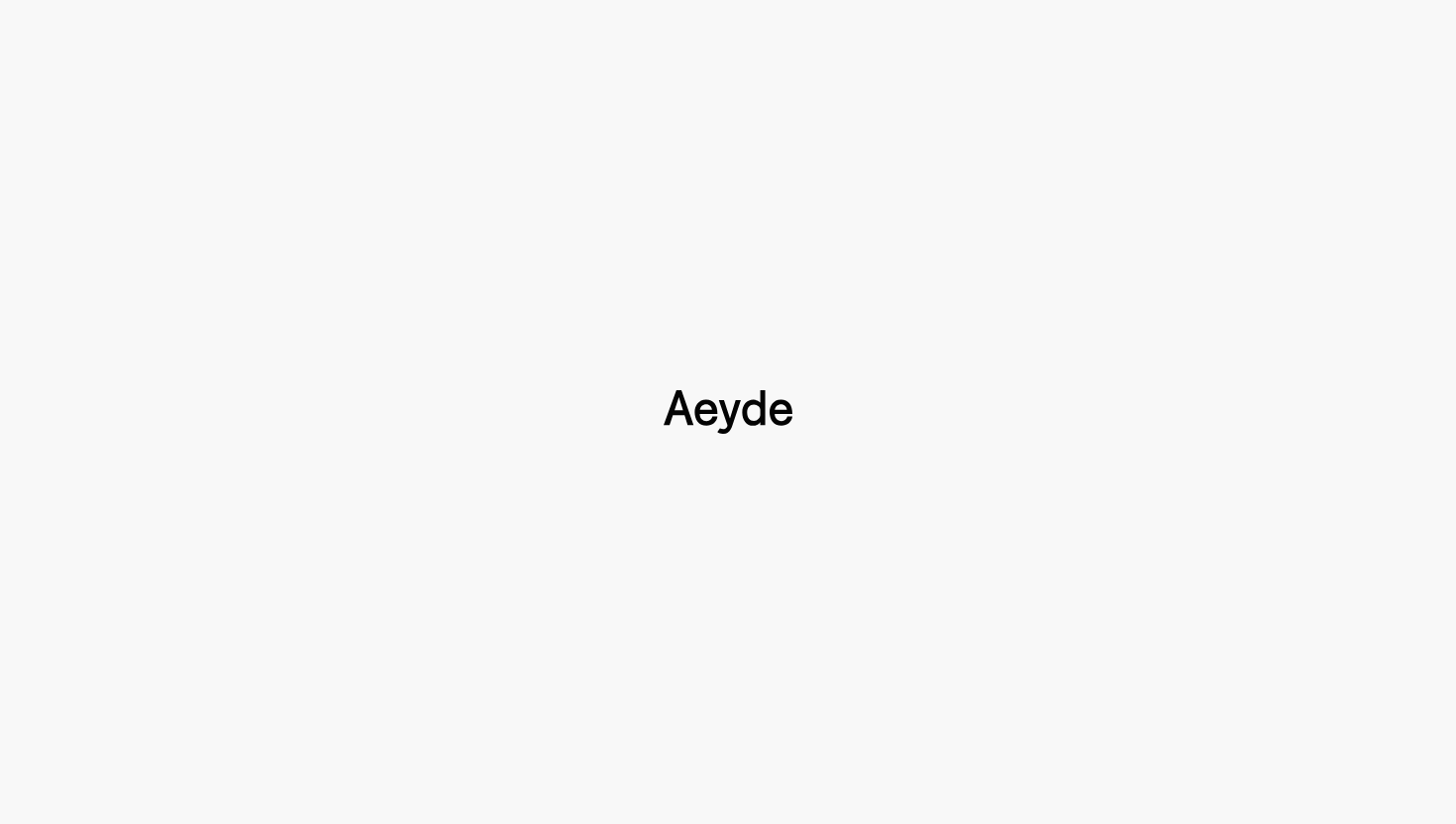 type 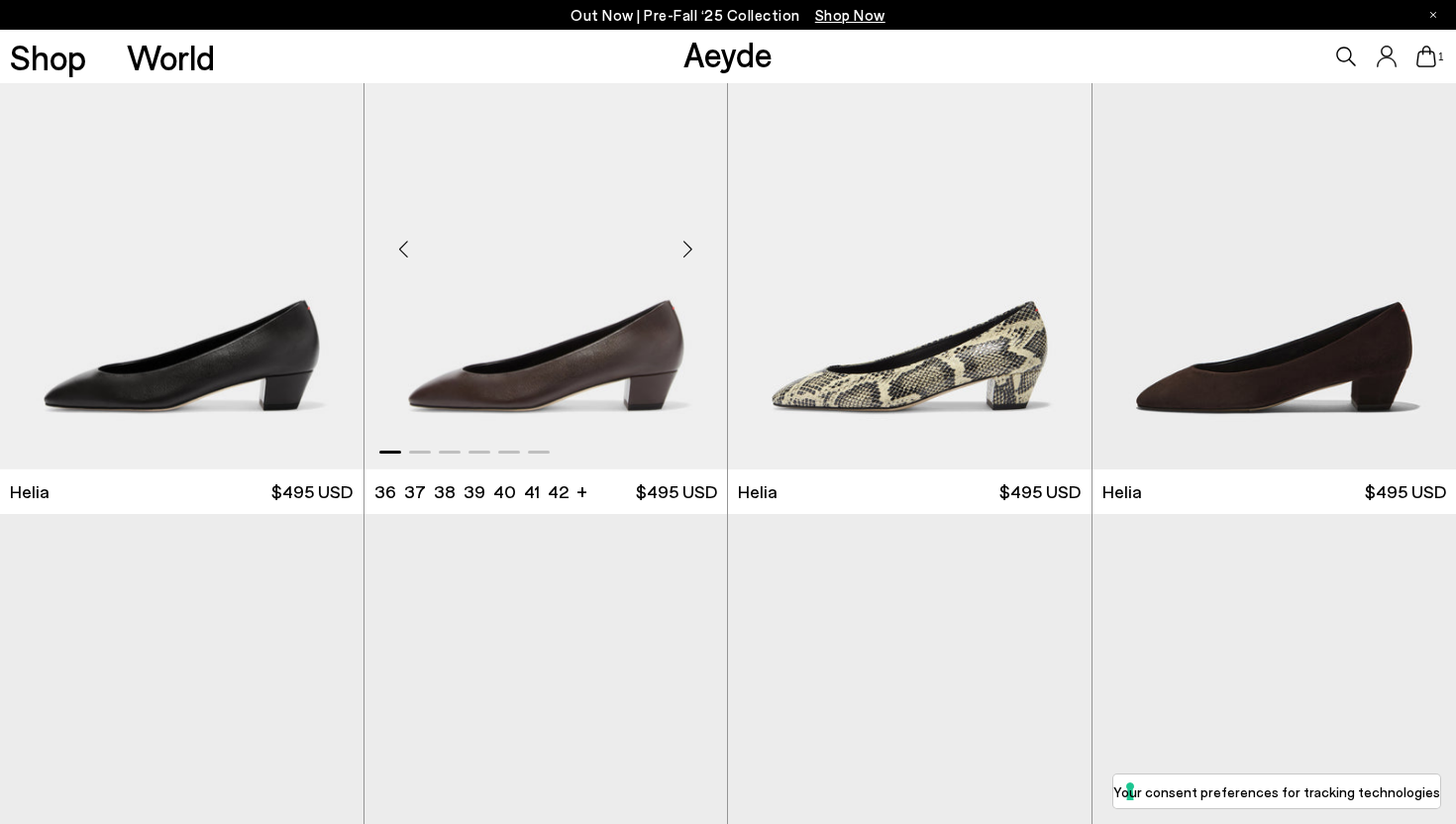 scroll, scrollTop: 758, scrollLeft: 0, axis: vertical 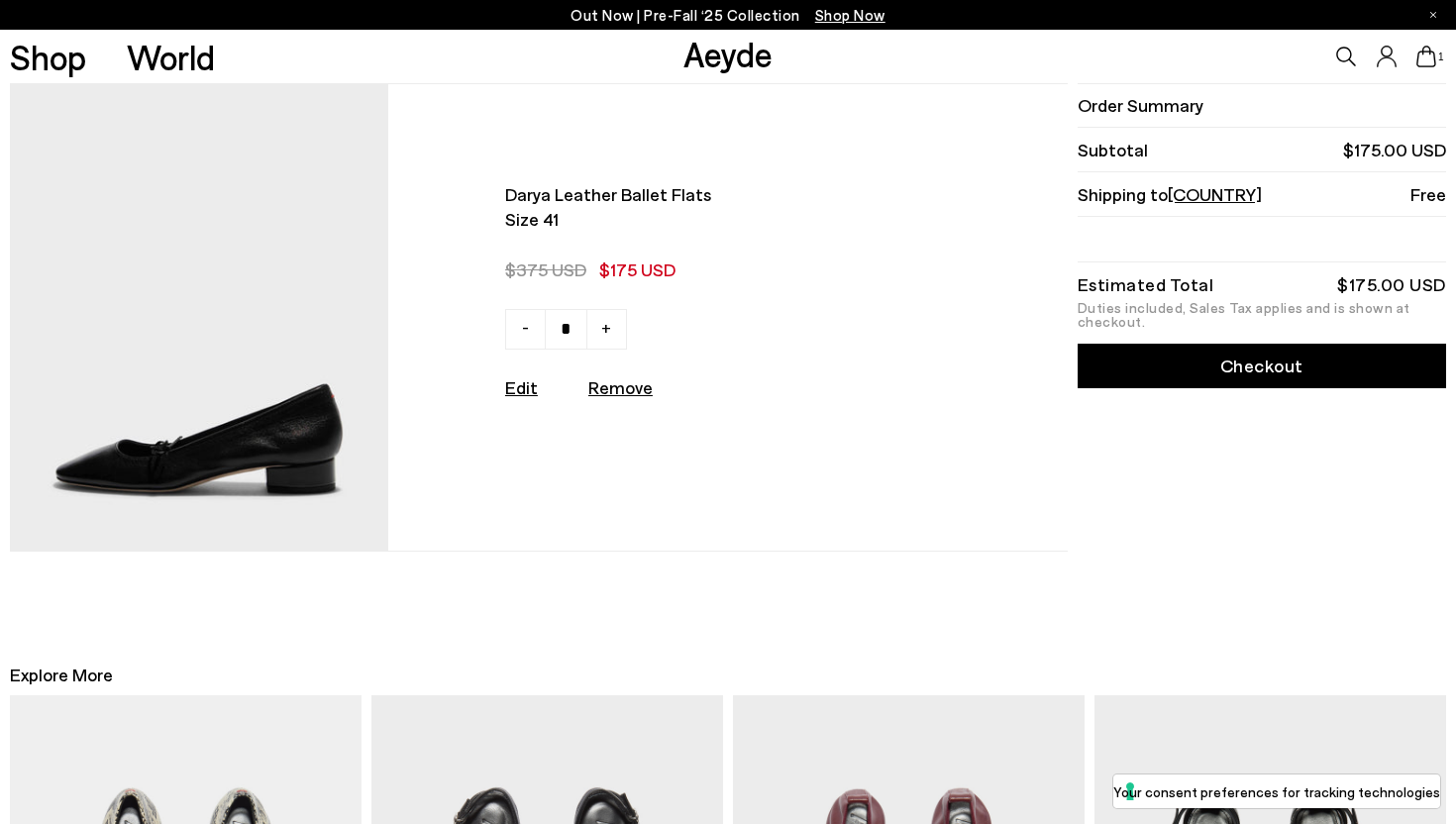 click at bounding box center [199, 317] 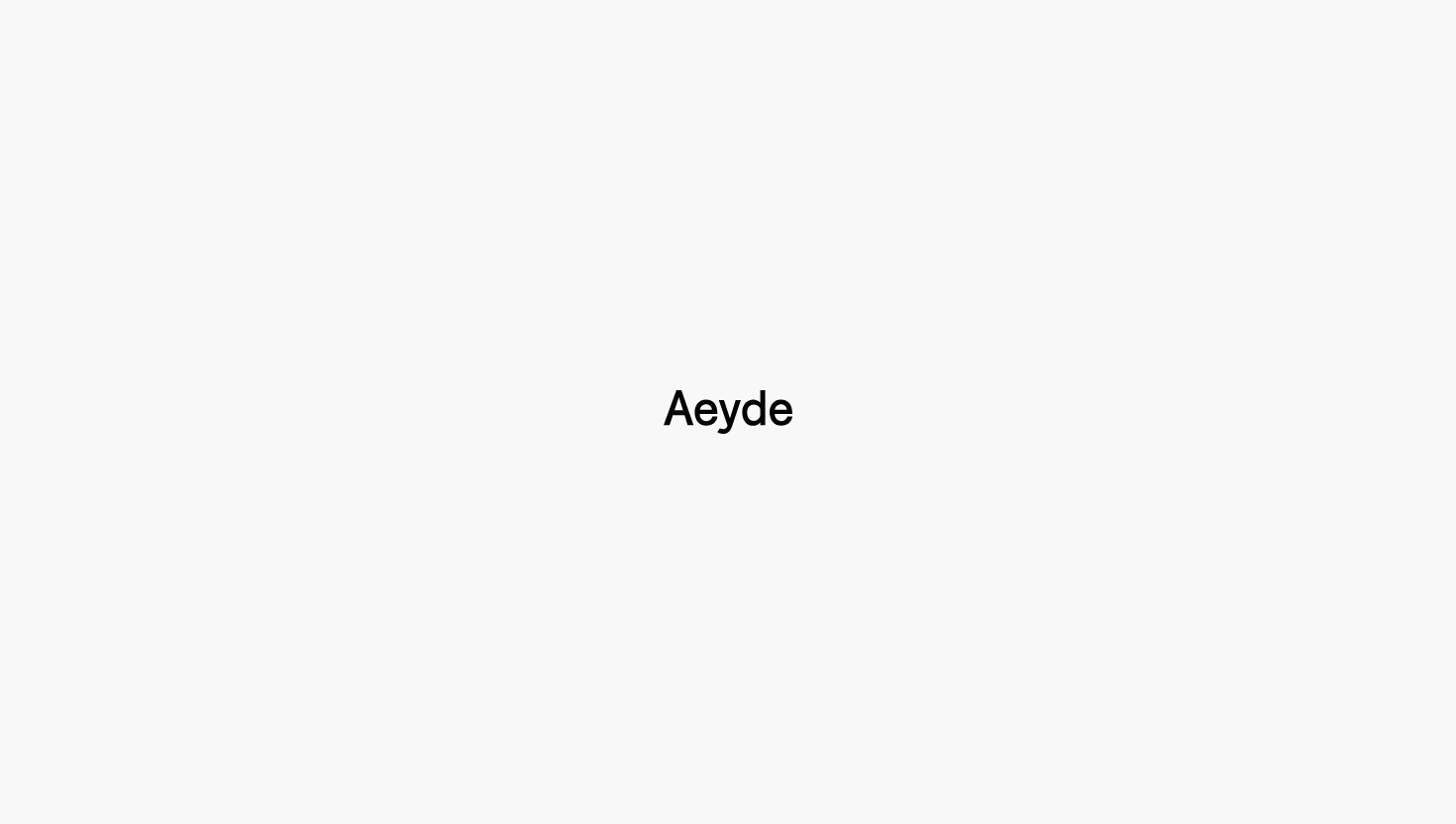 type 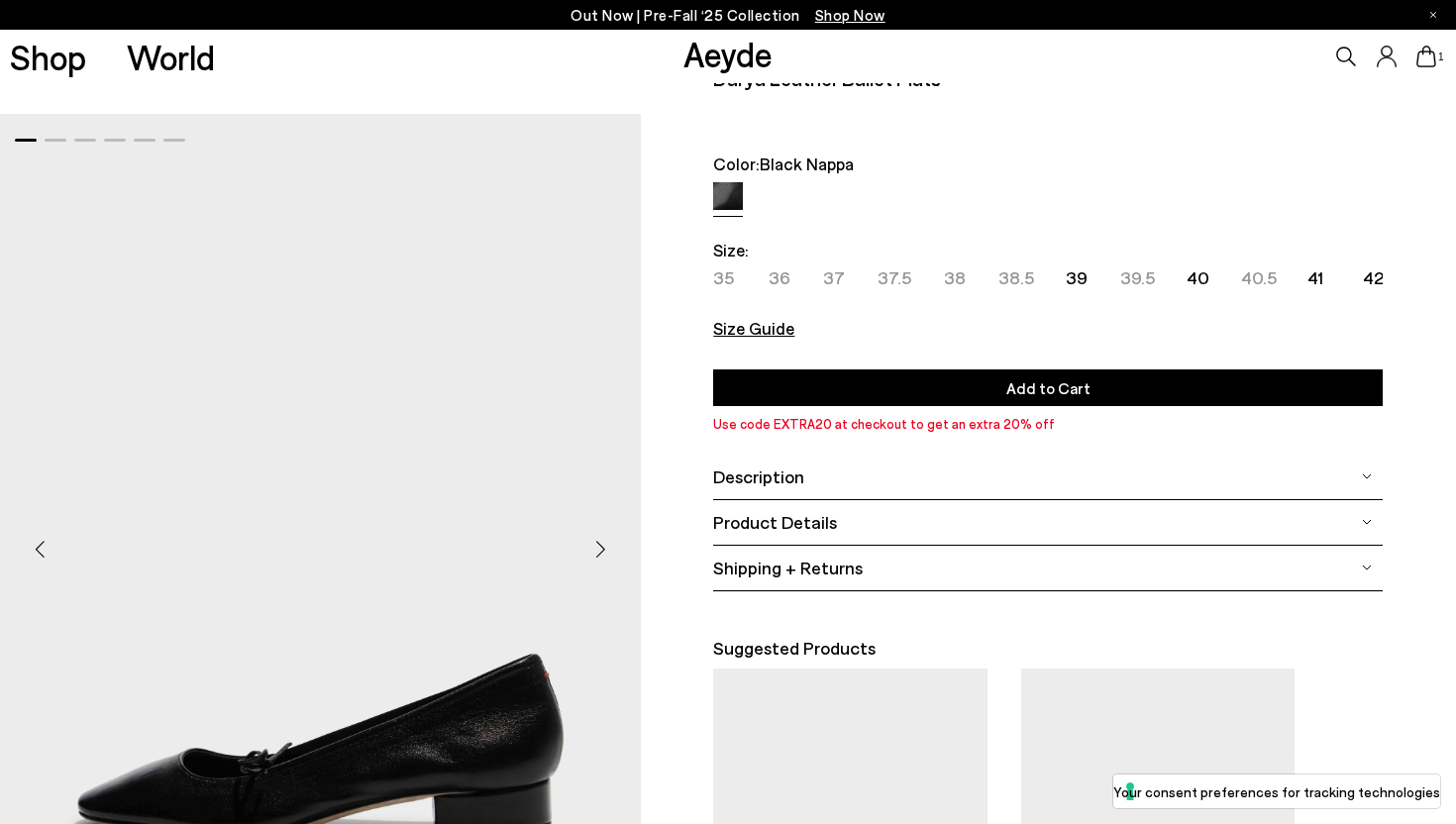 scroll, scrollTop: 0, scrollLeft: 0, axis: both 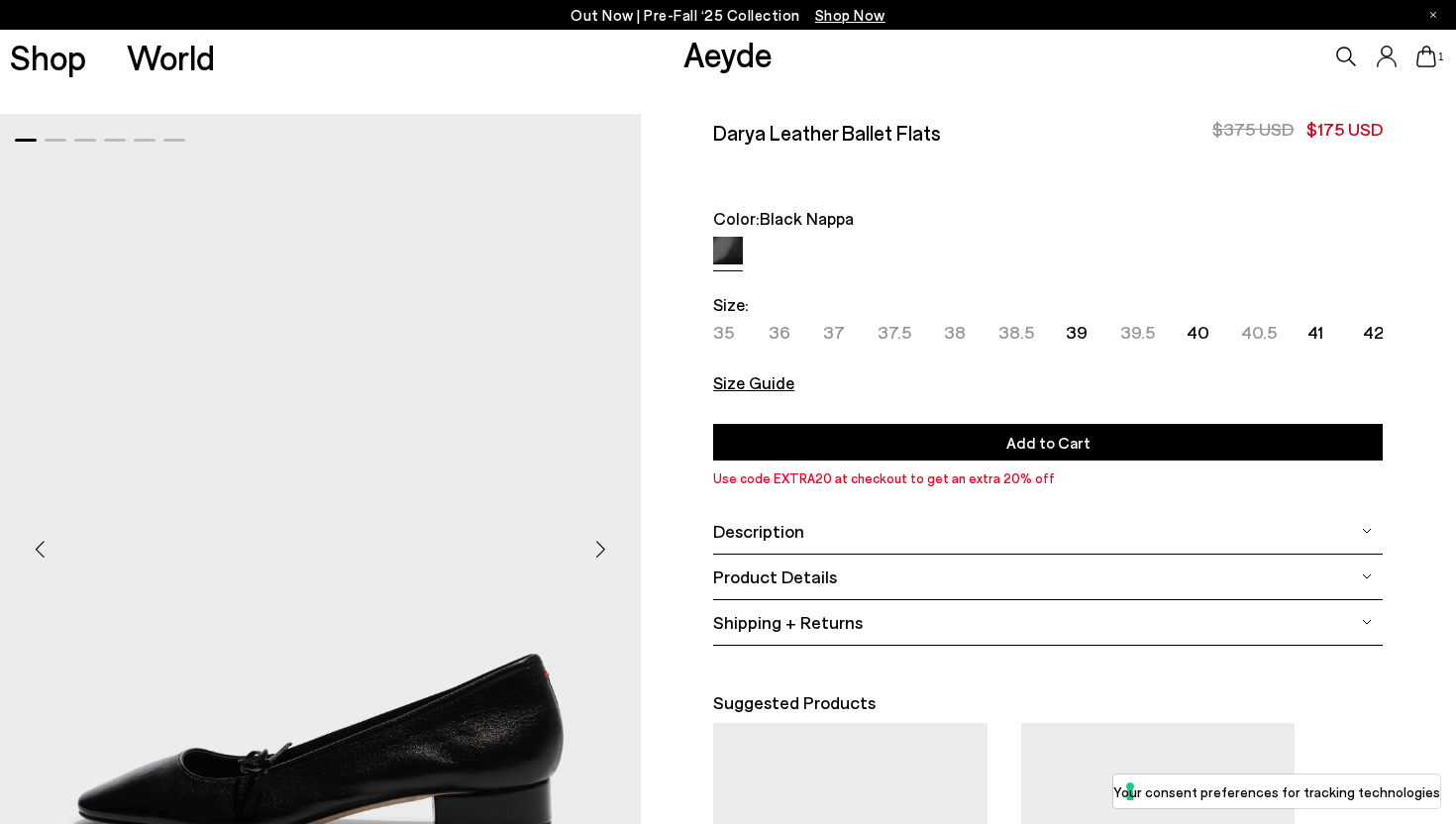 click at bounding box center (601, 549) 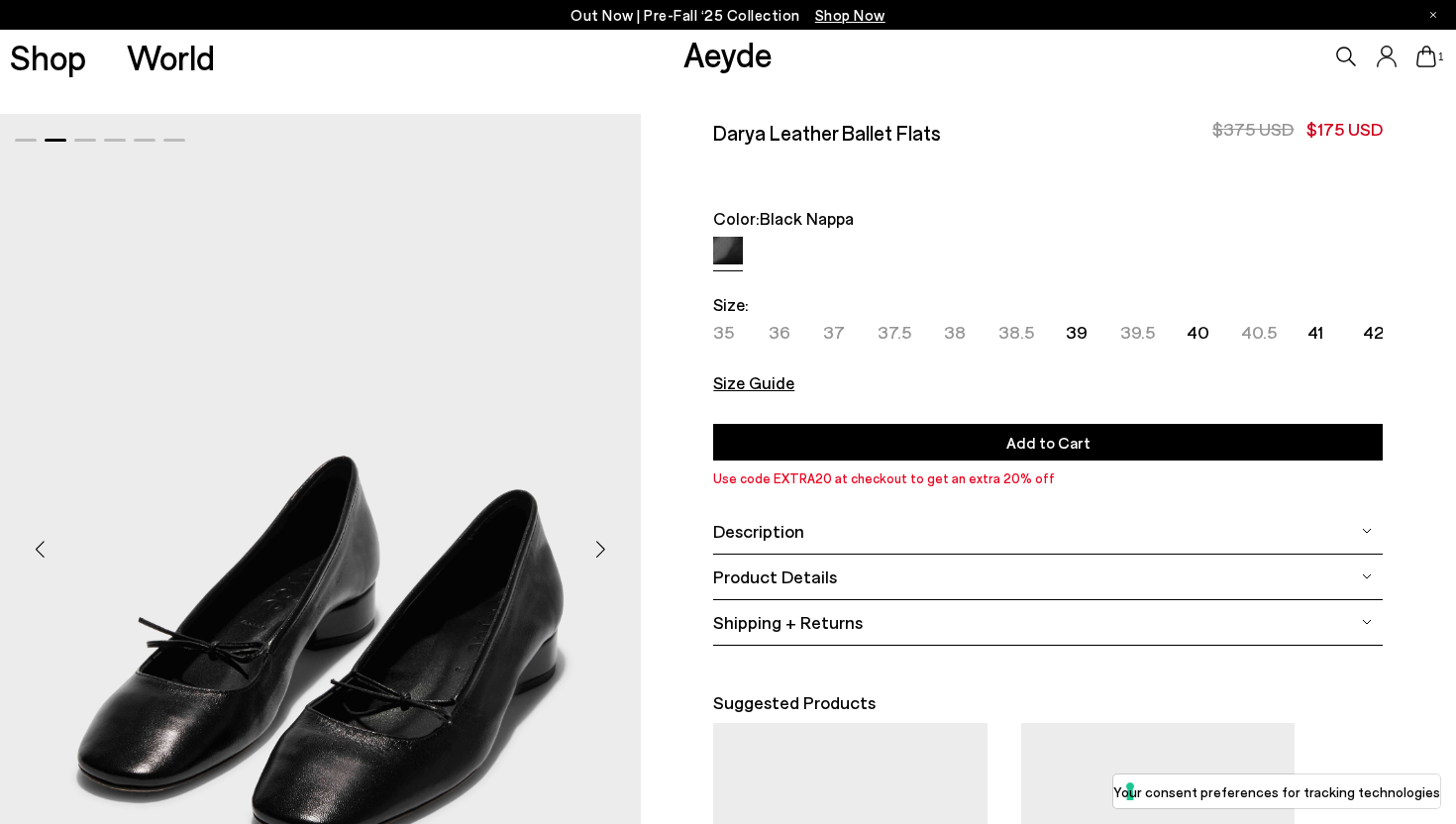 click at bounding box center (601, 549) 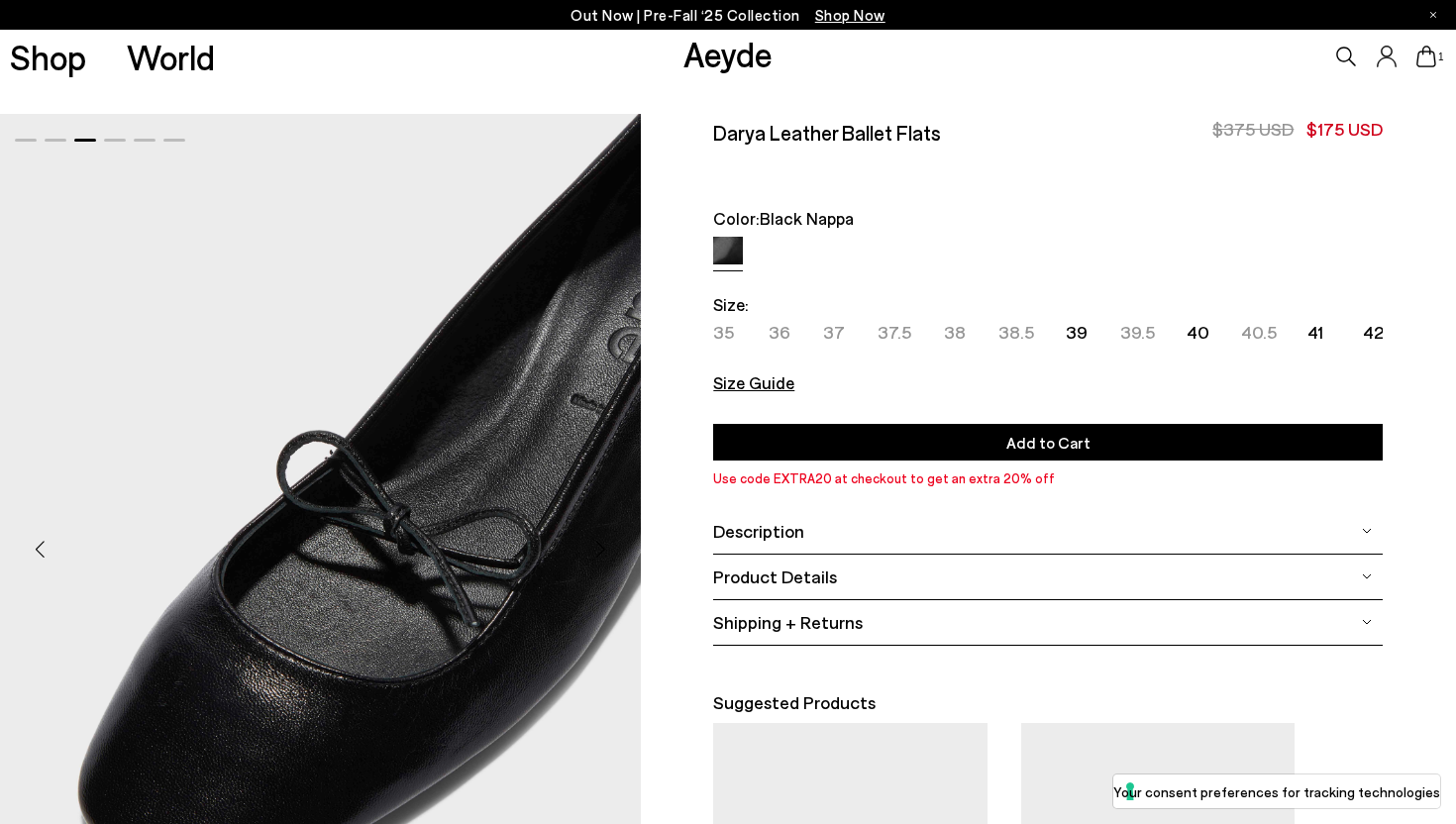 click at bounding box center (601, 549) 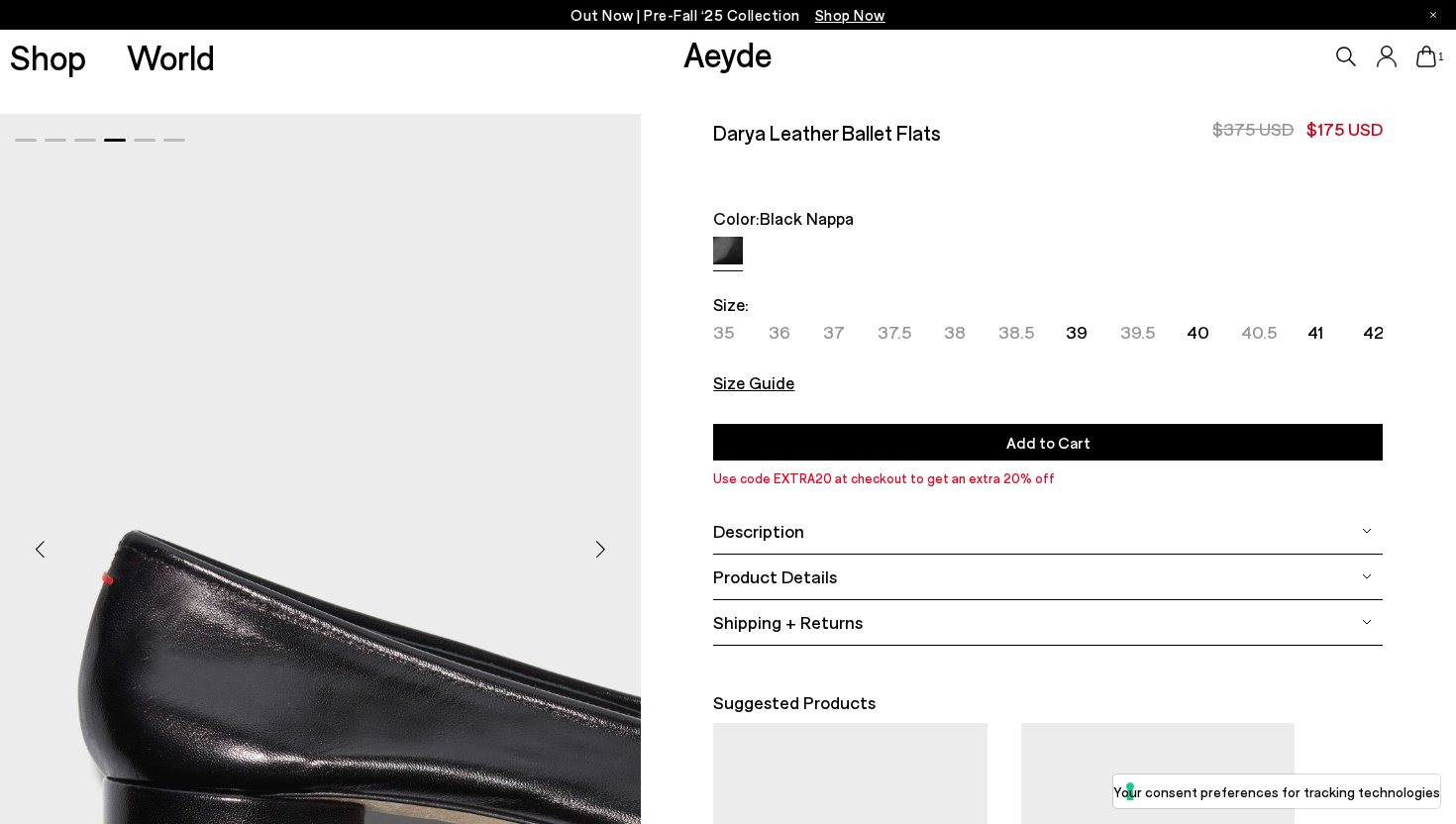 click at bounding box center (601, 549) 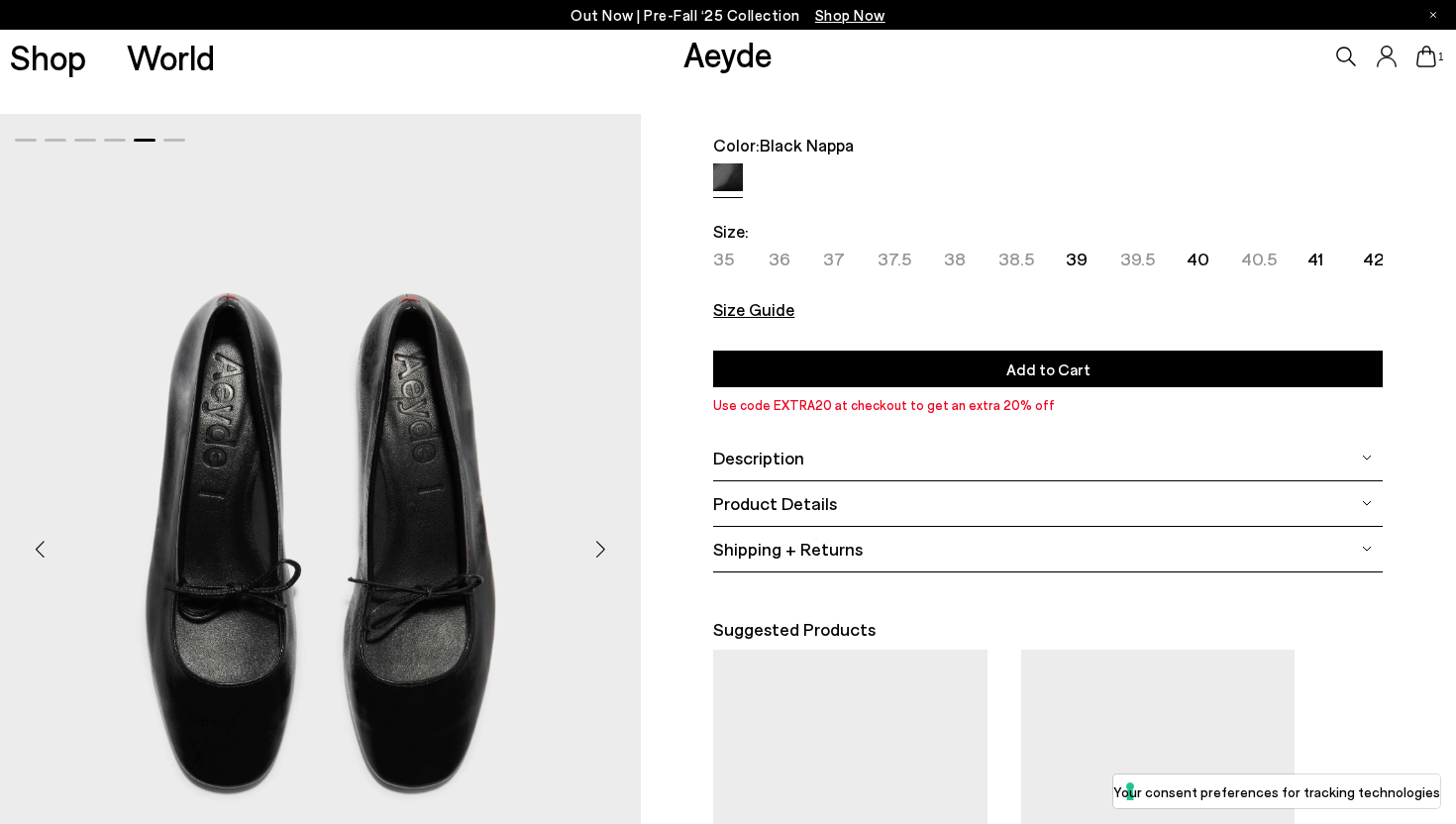 scroll, scrollTop: 103, scrollLeft: 0, axis: vertical 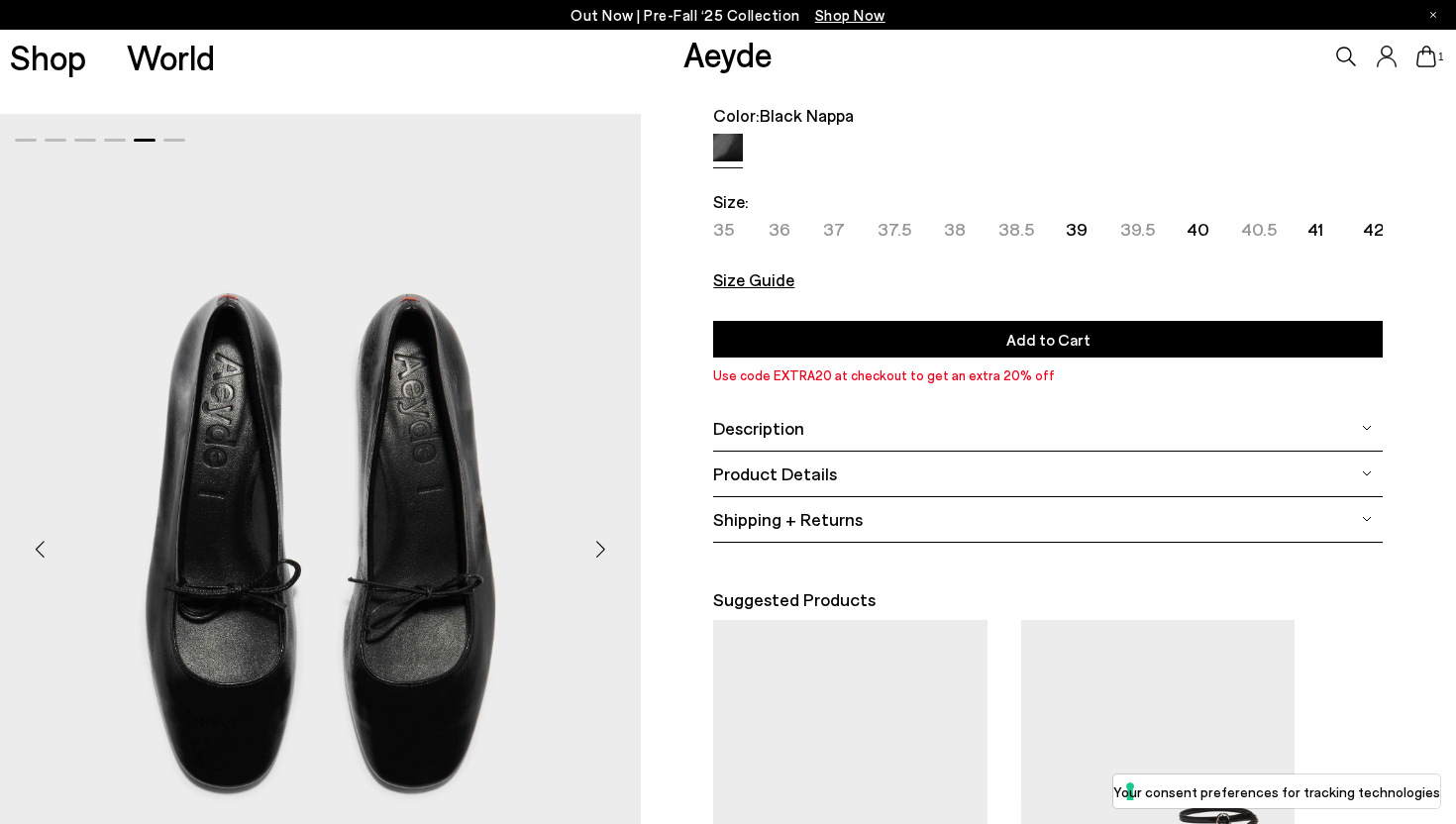 click at bounding box center [601, 549] 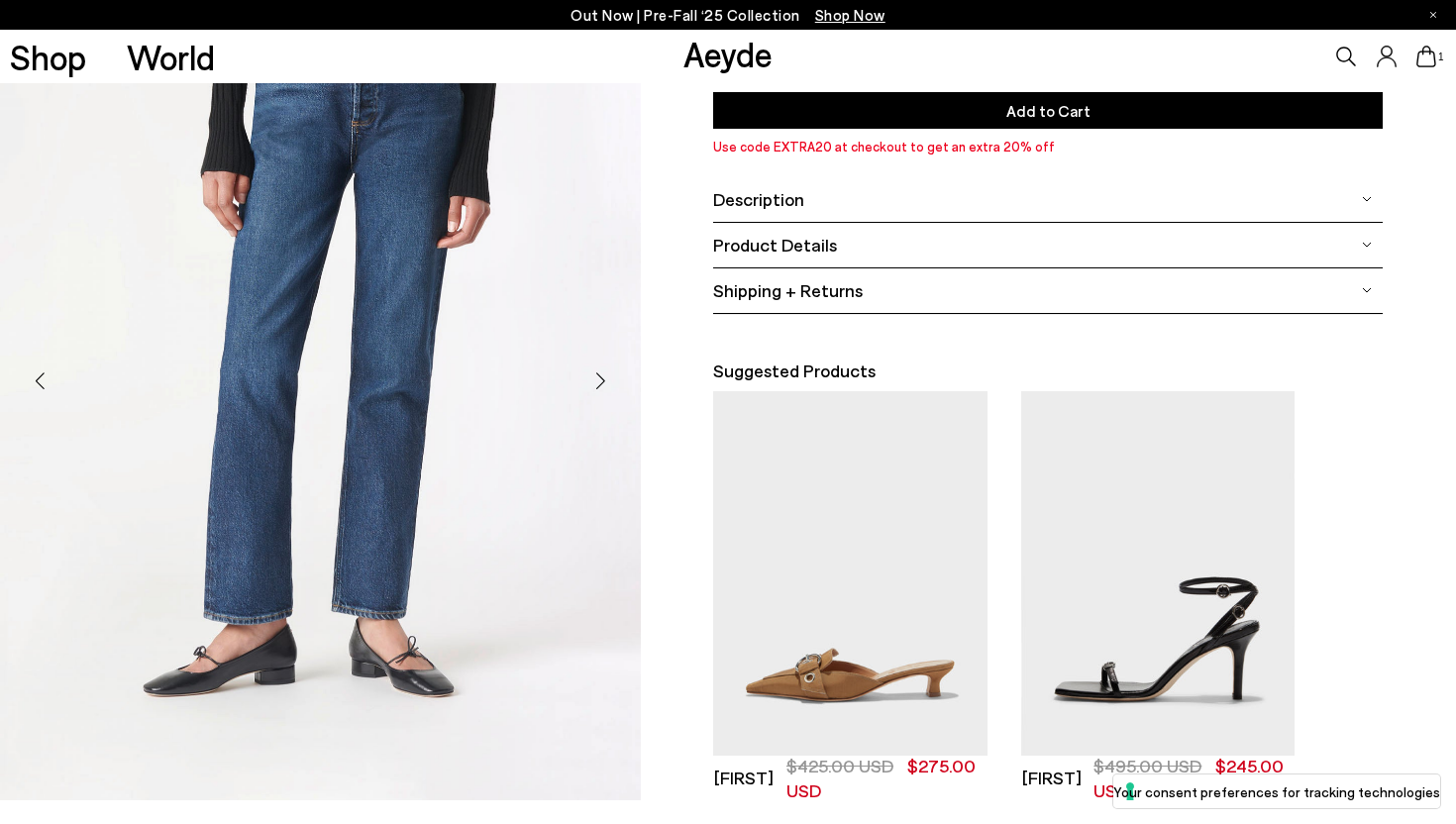 scroll, scrollTop: 333, scrollLeft: 0, axis: vertical 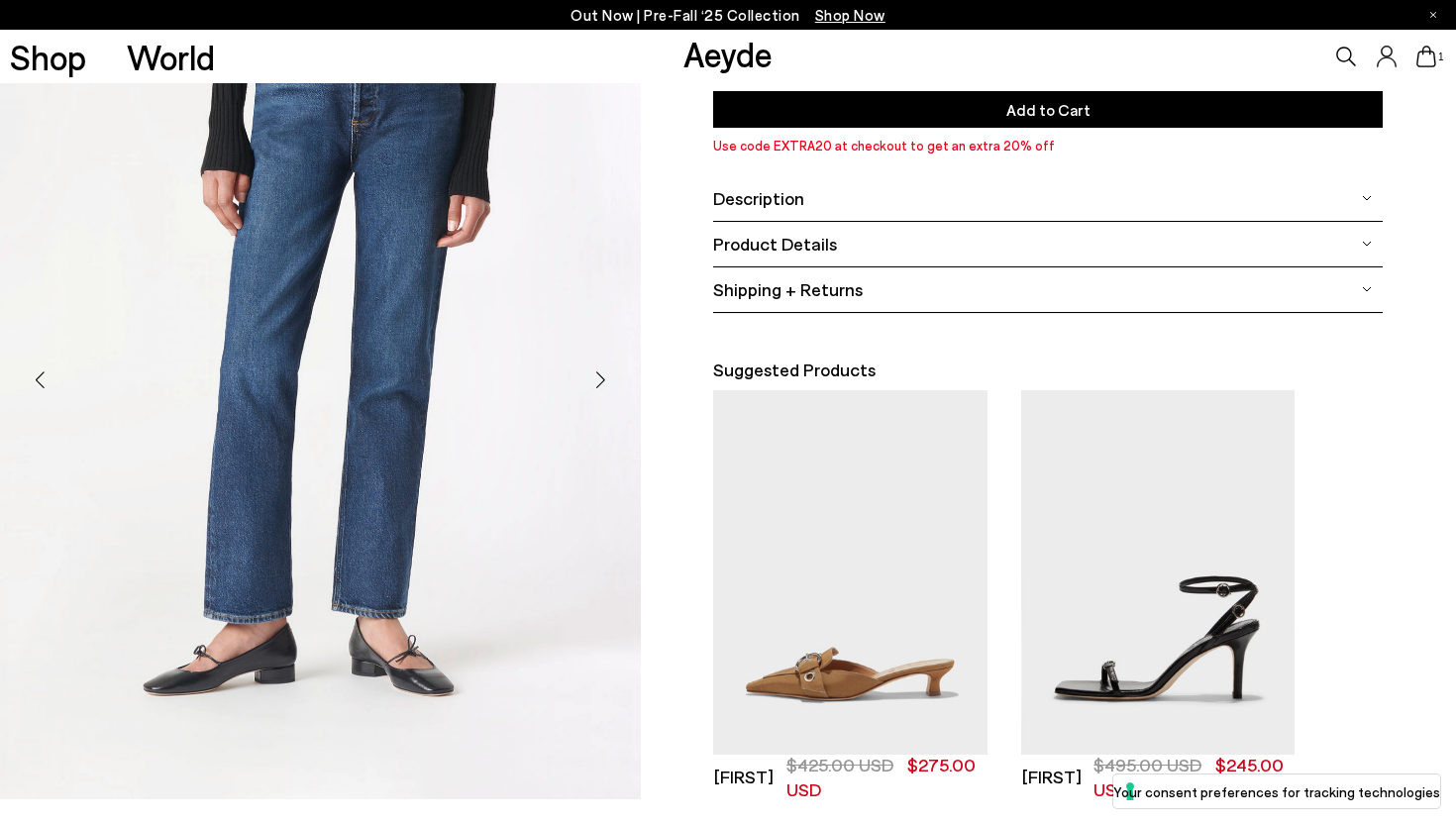 click at bounding box center [601, 380] 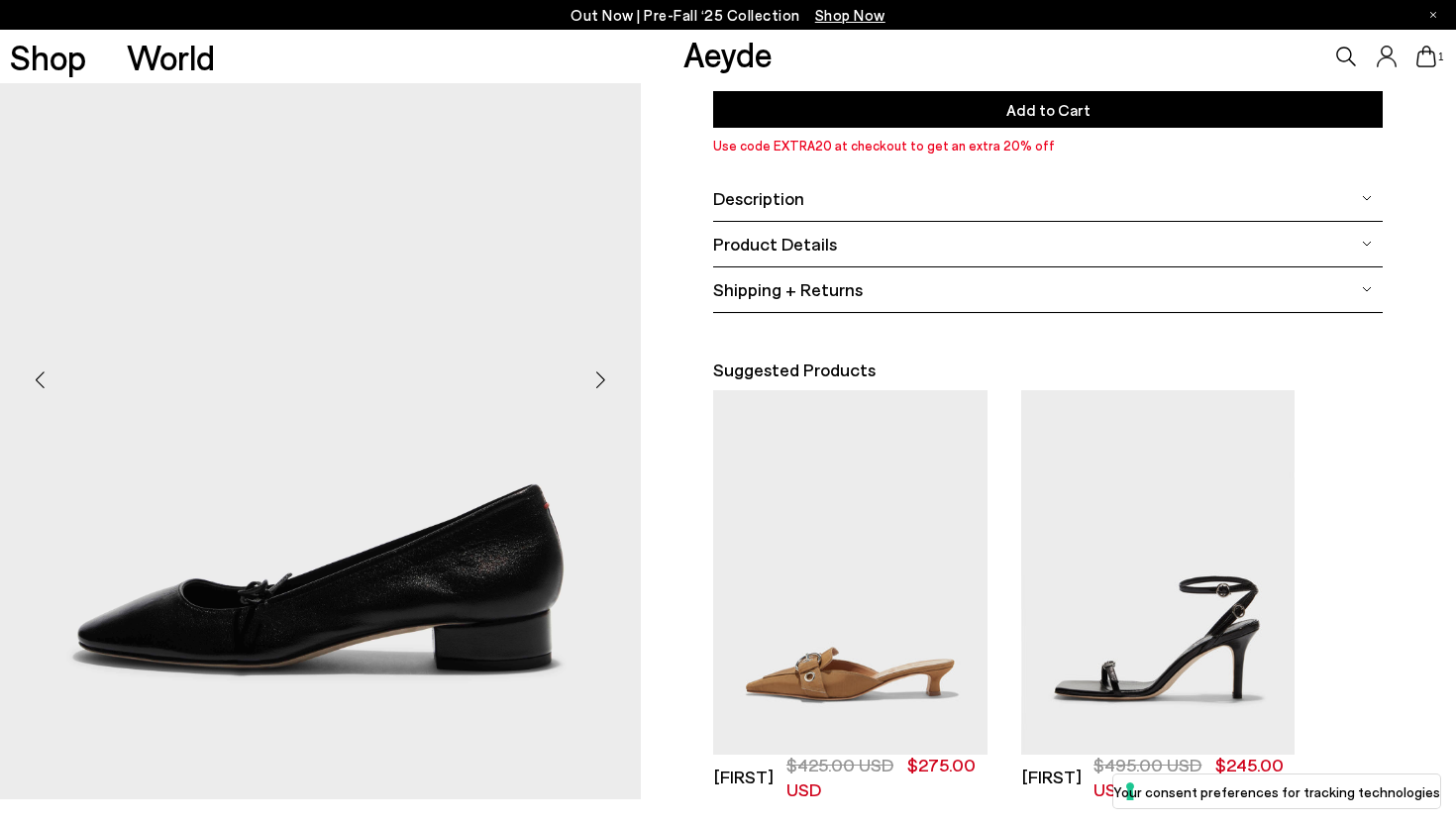 click at bounding box center [601, 380] 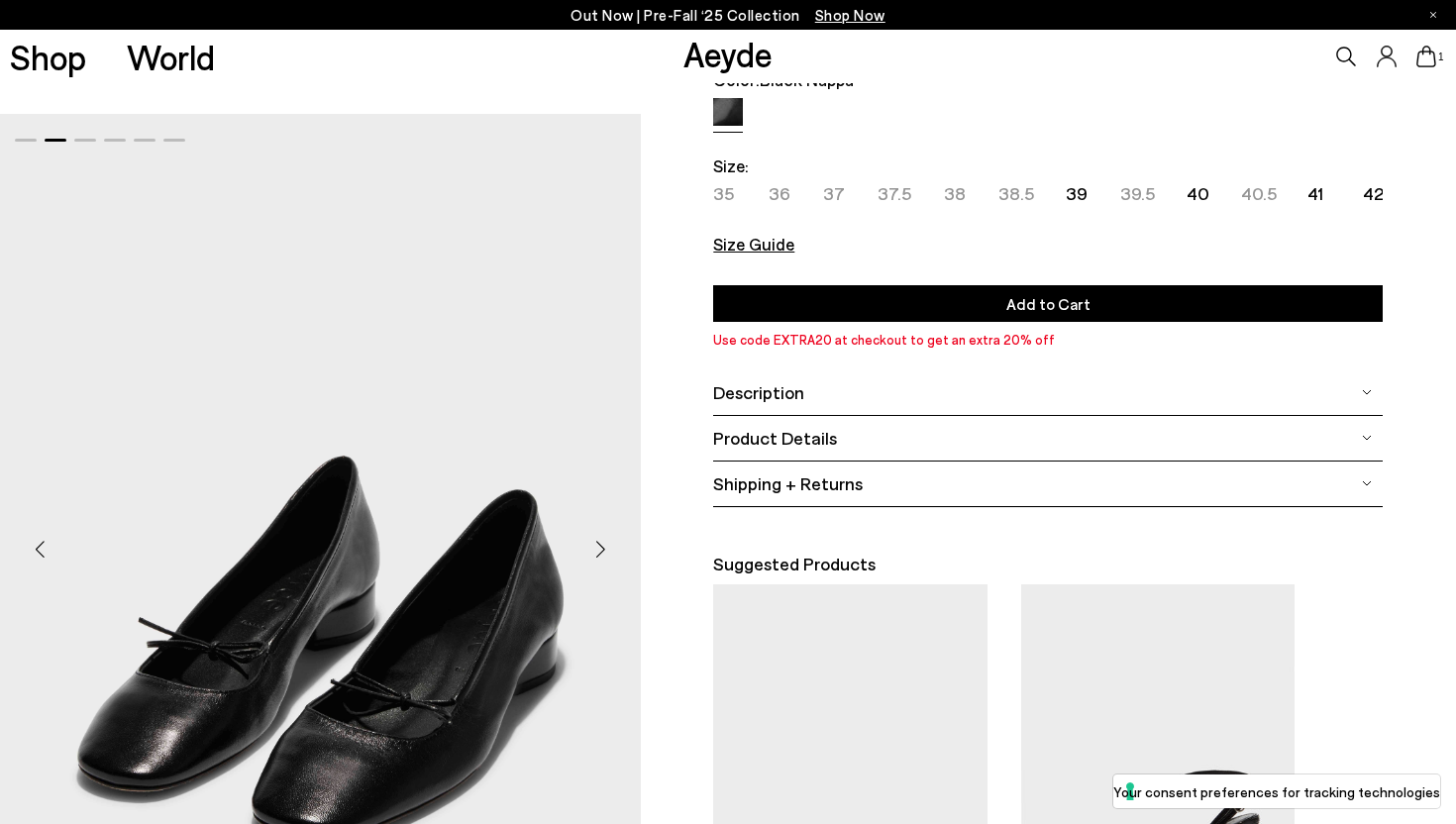 scroll, scrollTop: 96, scrollLeft: 0, axis: vertical 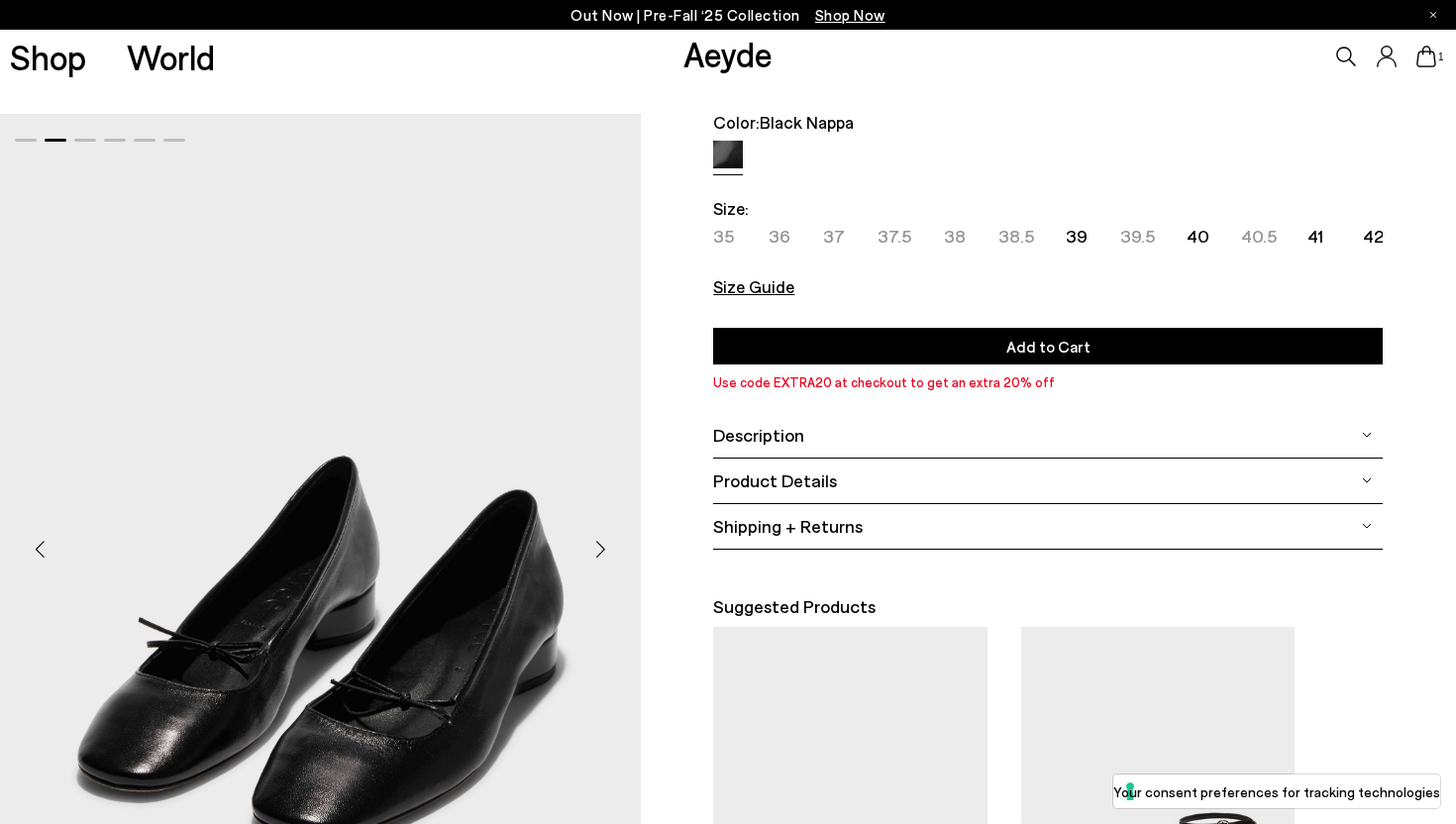 click on "Use code EXTRA20 at checkout to get an extra 20% off" at bounding box center (1048, 382) 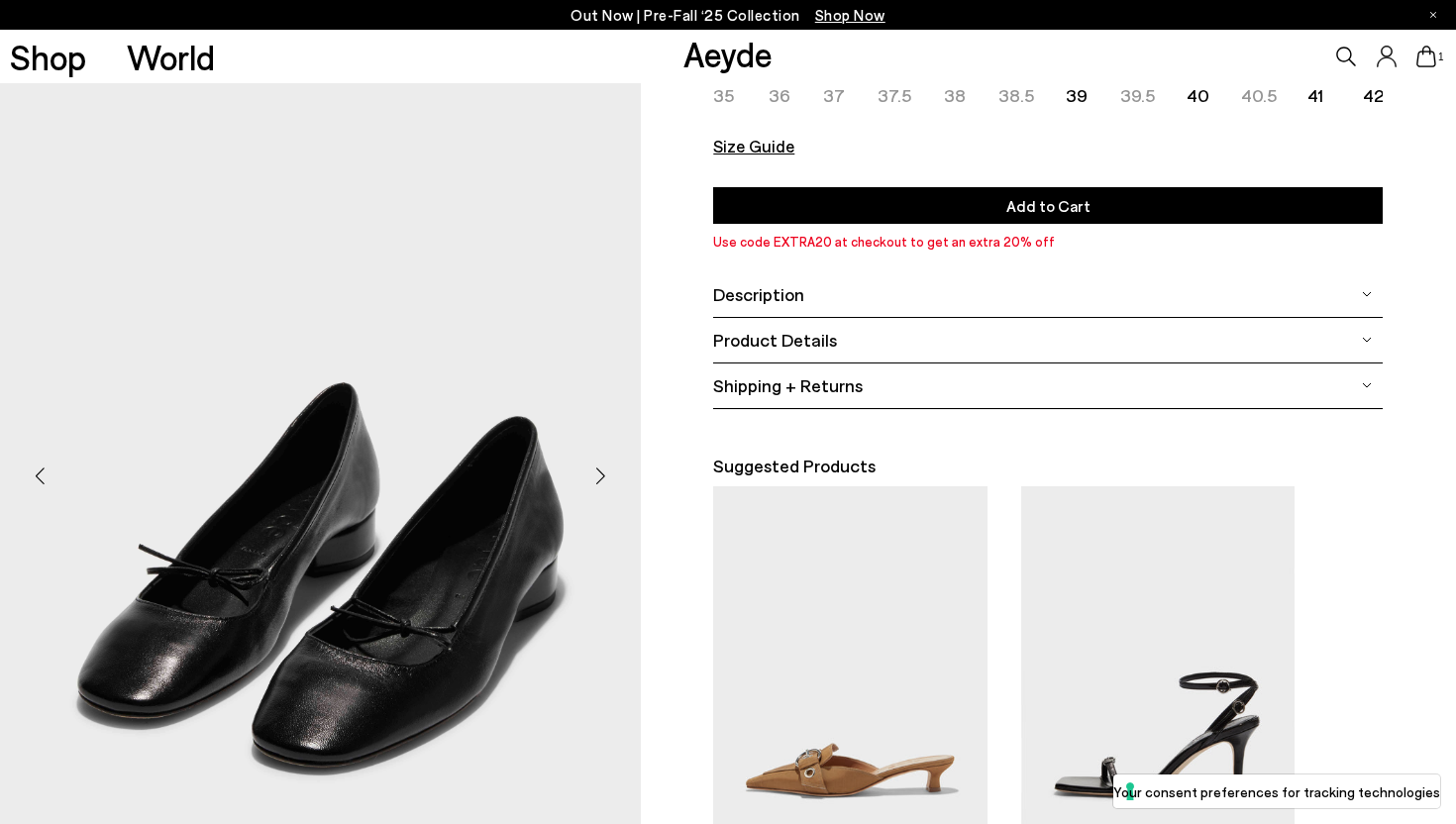 scroll, scrollTop: 188, scrollLeft: 0, axis: vertical 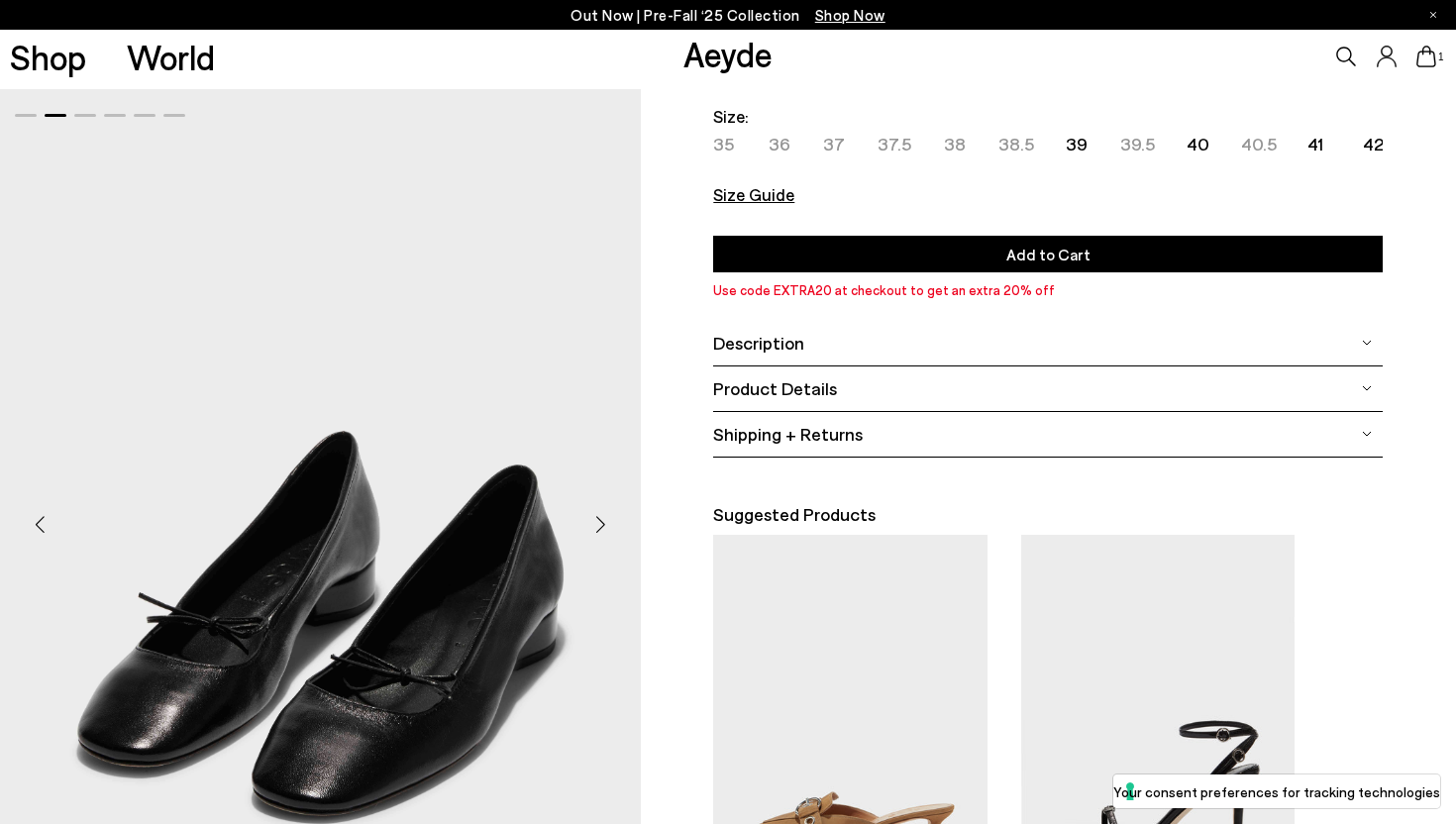 click on "Shipping + Returns" at bounding box center [1048, 434] 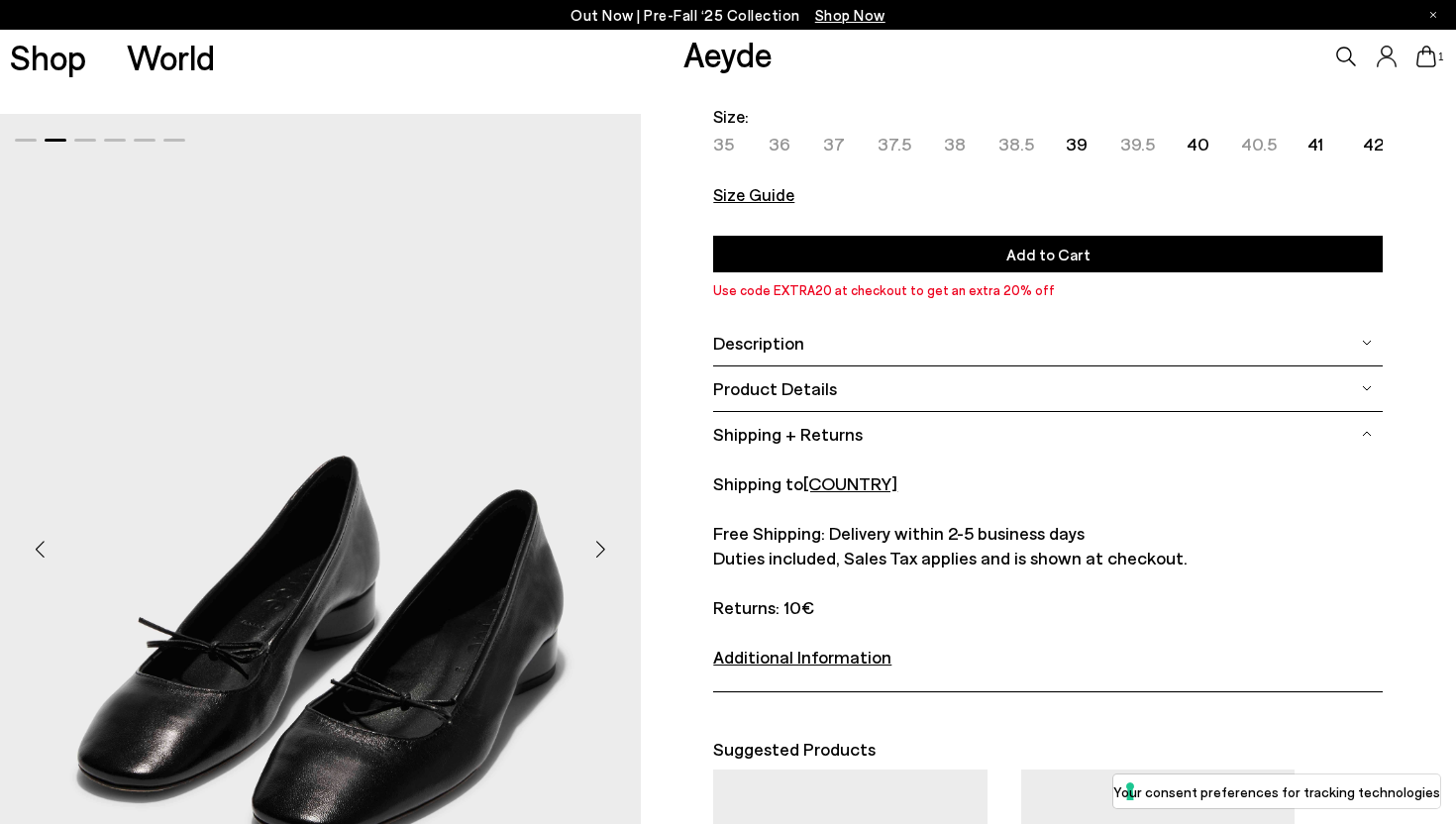 drag, startPoint x: 1419, startPoint y: 50, endPoint x: 1311, endPoint y: 283, distance: 256.81316 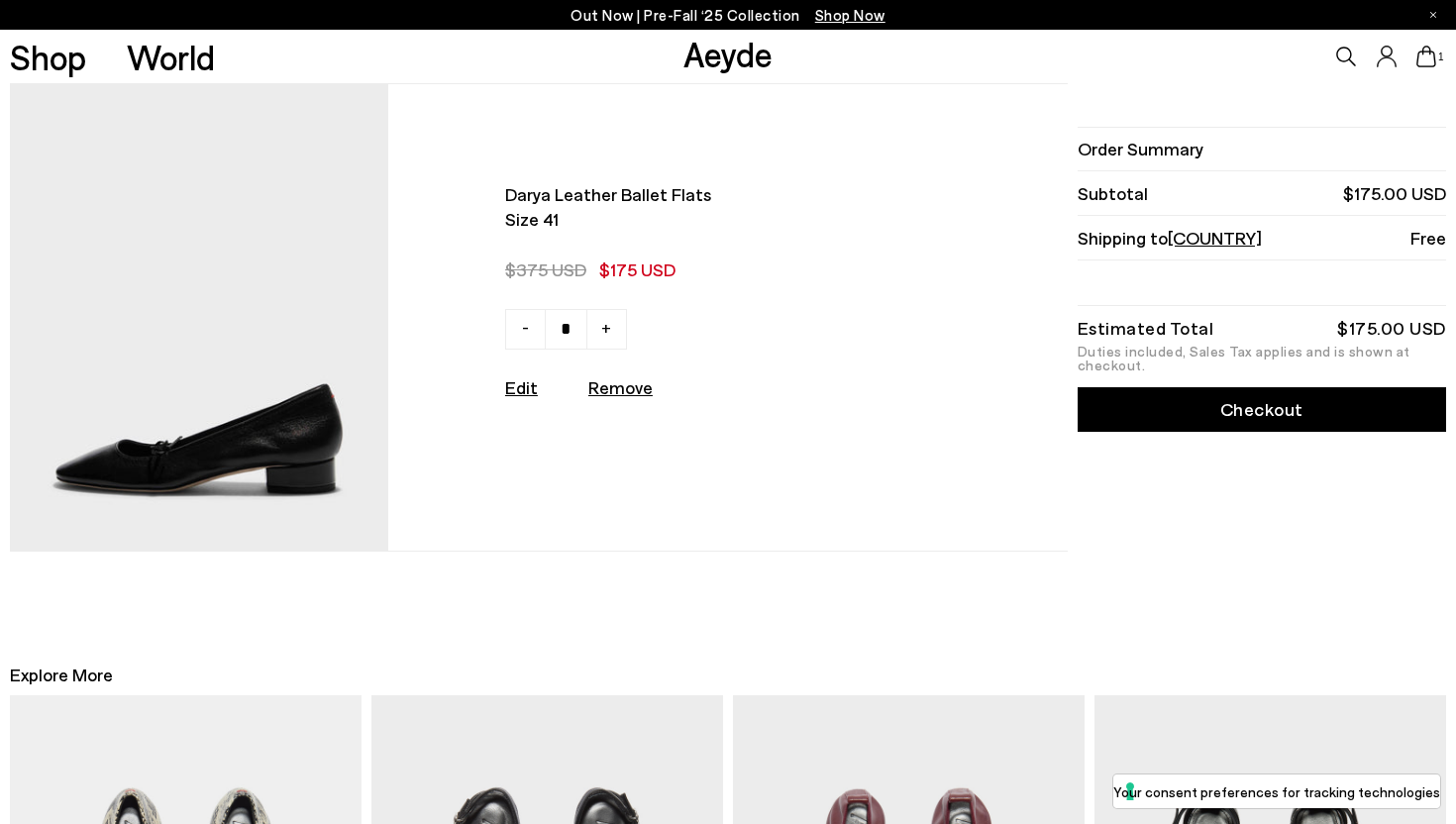 scroll, scrollTop: 0, scrollLeft: 0, axis: both 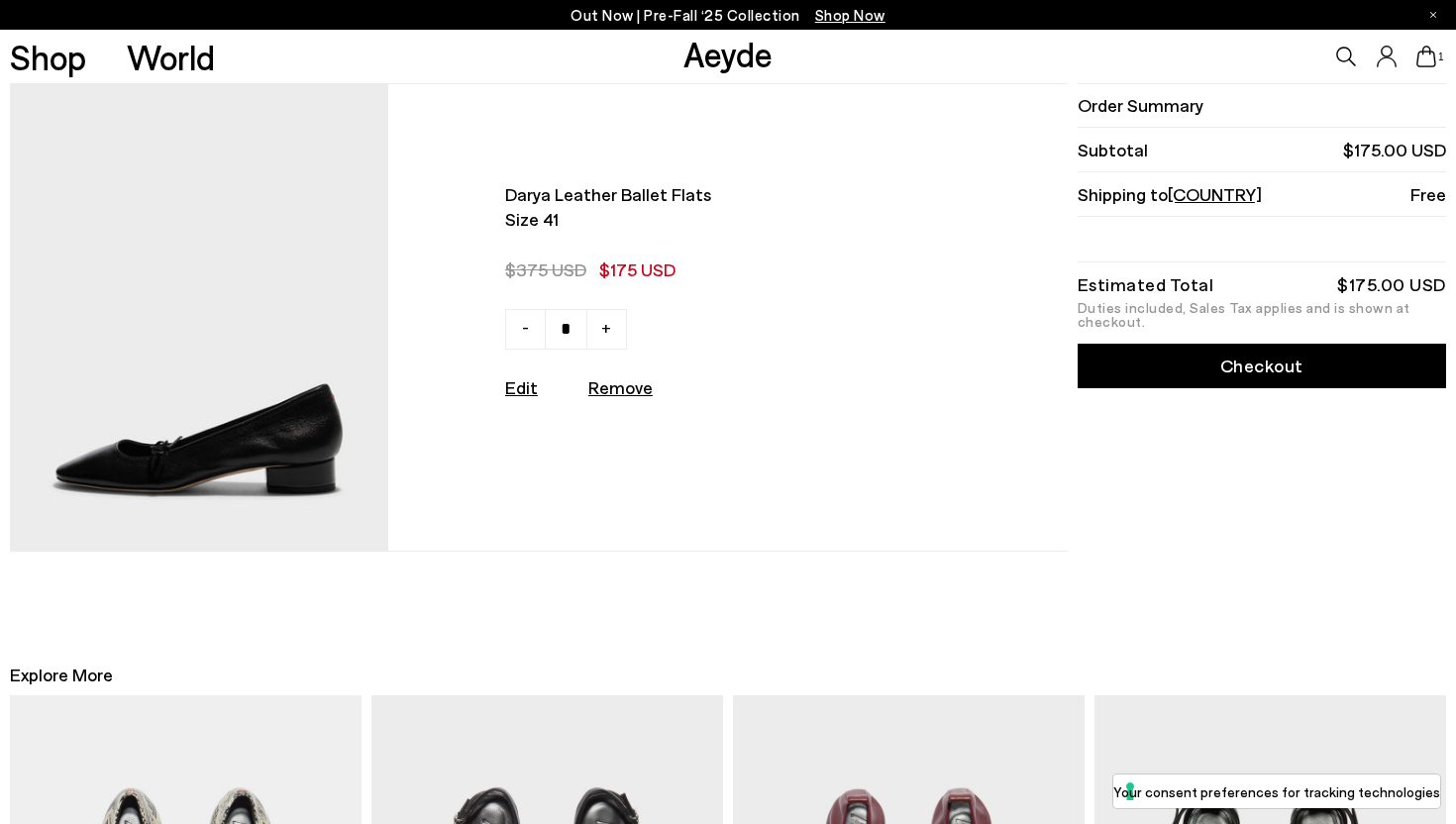 click on "Checkout" at bounding box center [1262, 365] 